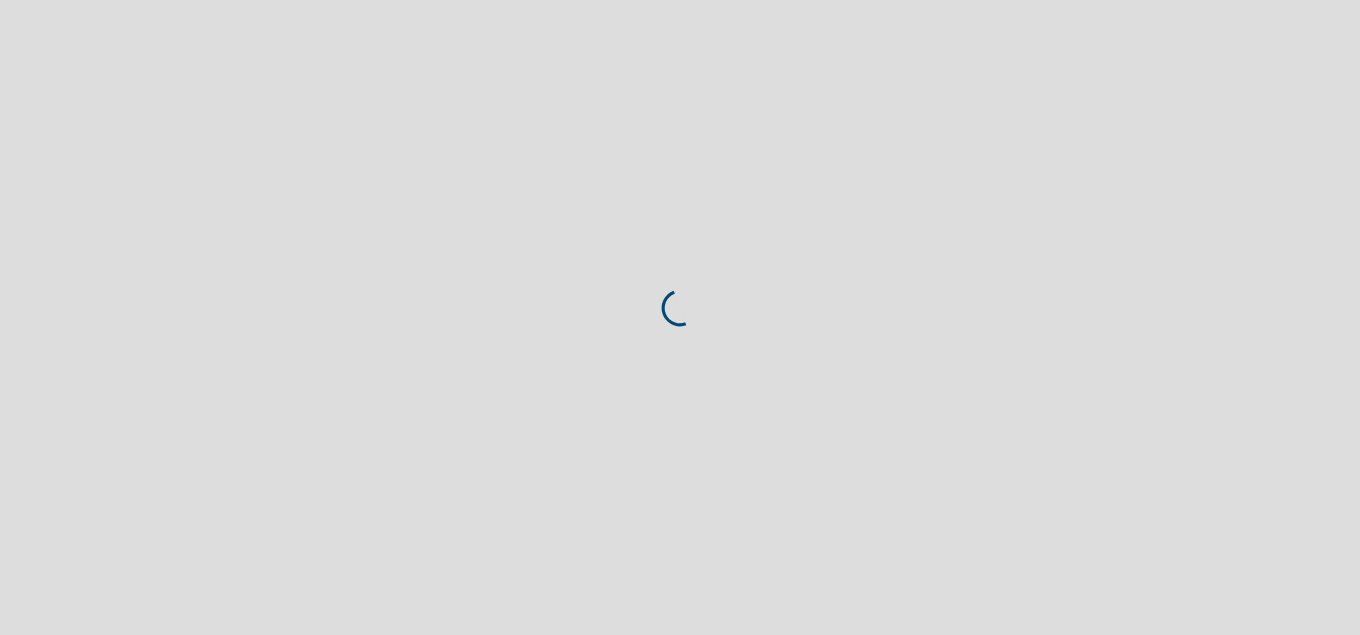 scroll, scrollTop: 0, scrollLeft: 0, axis: both 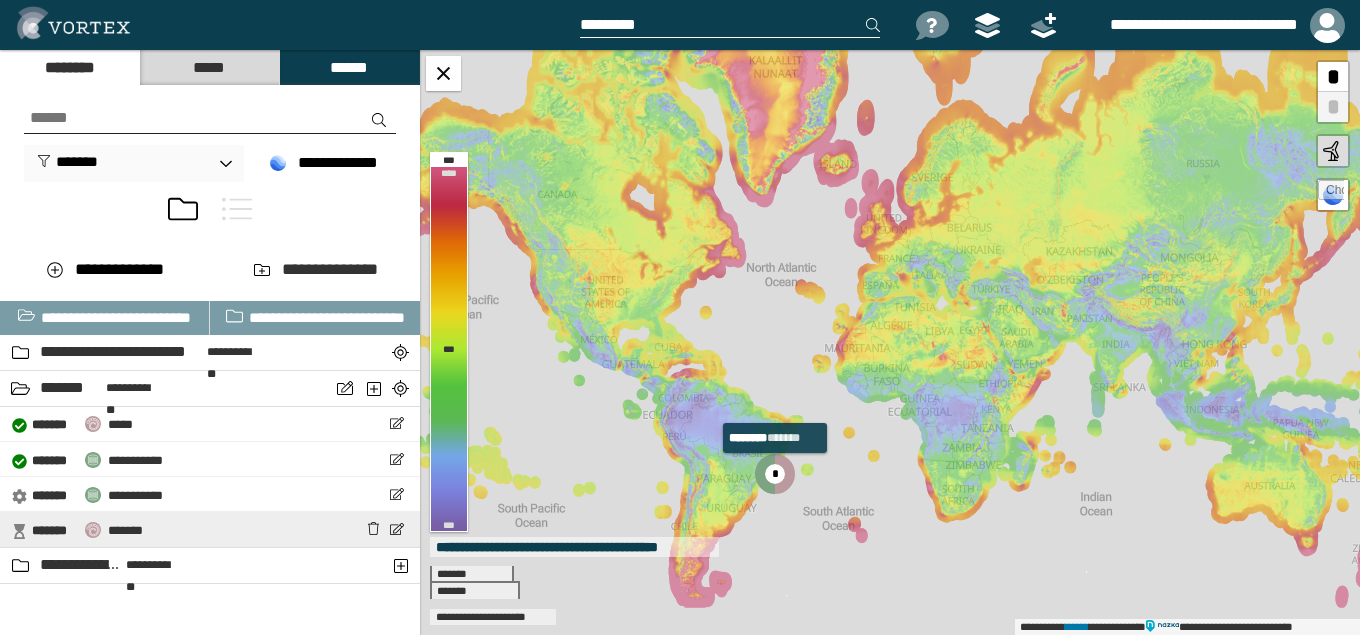click on "**********" at bounding box center [210, 529] 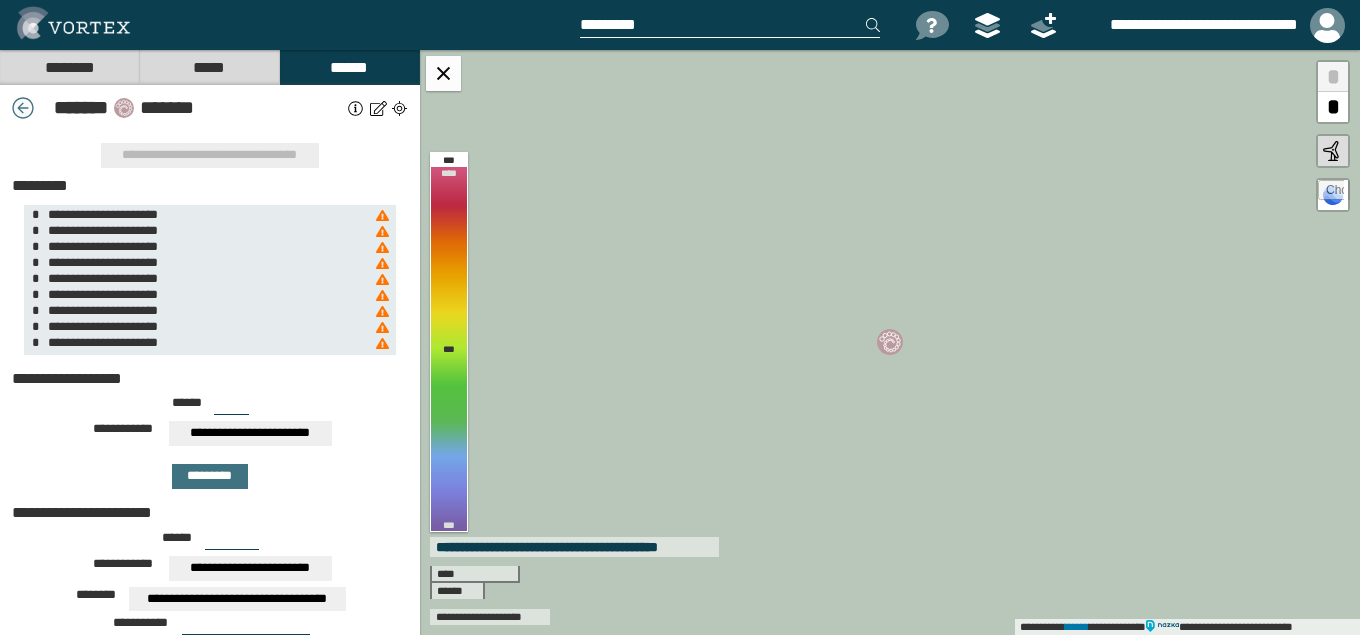 click at bounding box center (23, 108) 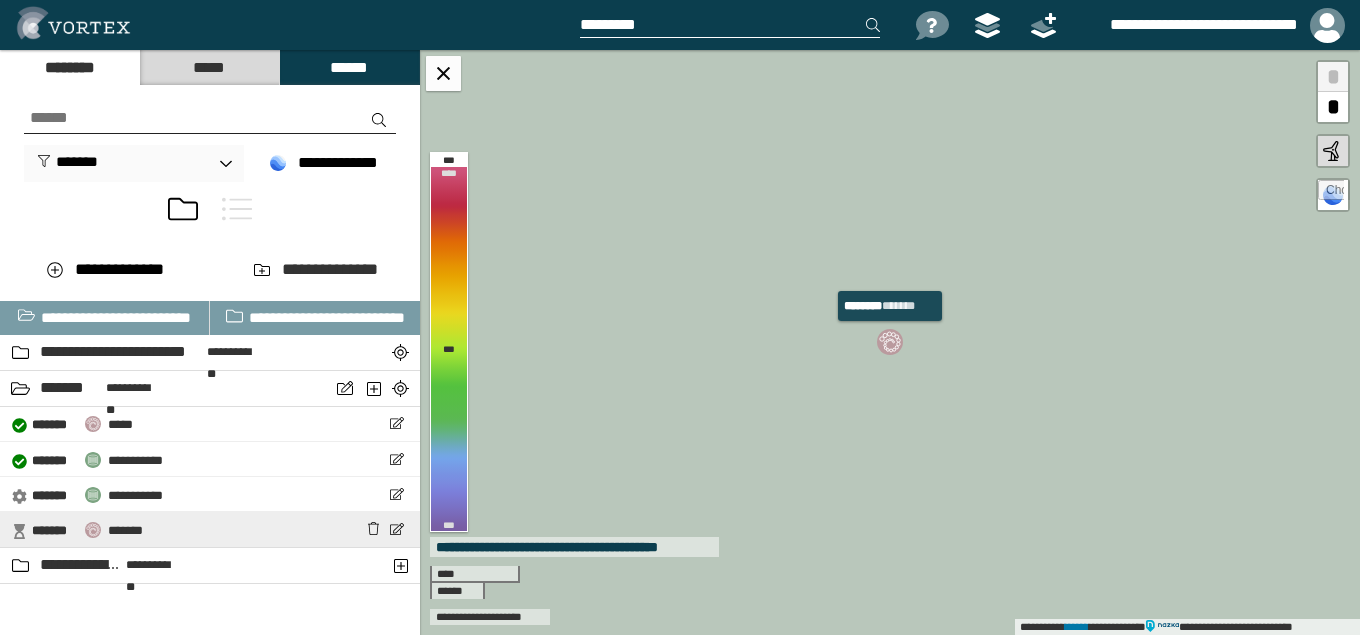 click on "**********" at bounding box center (210, 529) 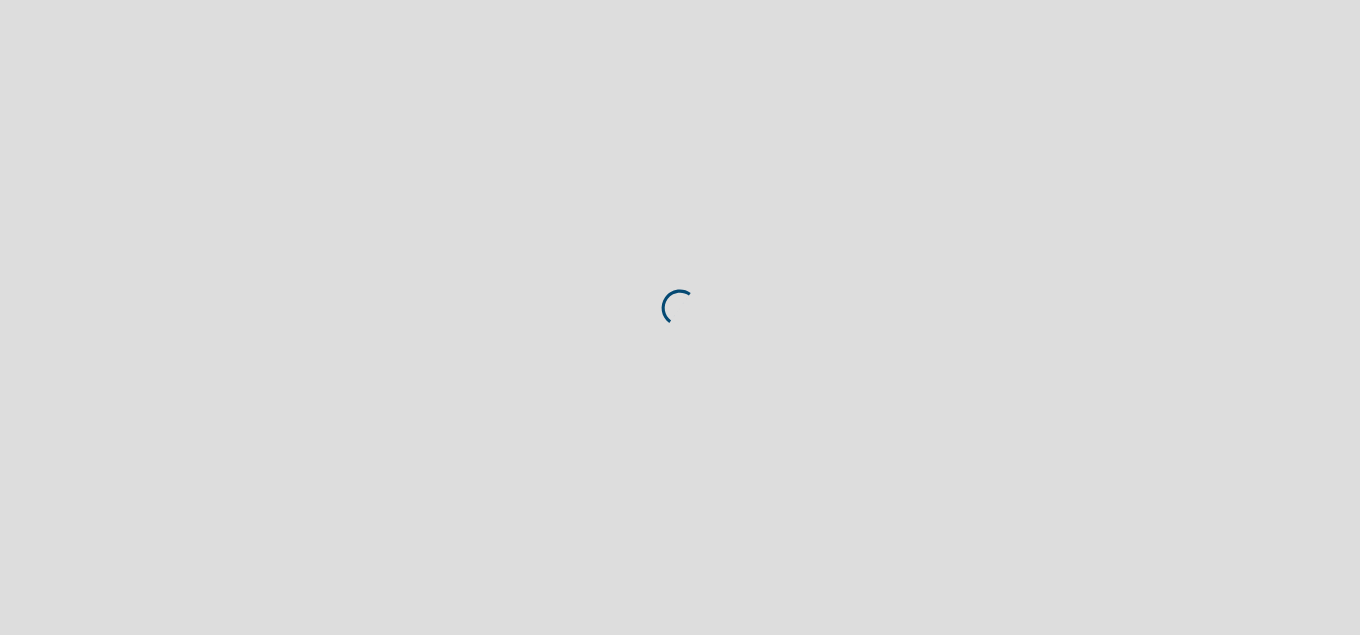 scroll, scrollTop: 0, scrollLeft: 0, axis: both 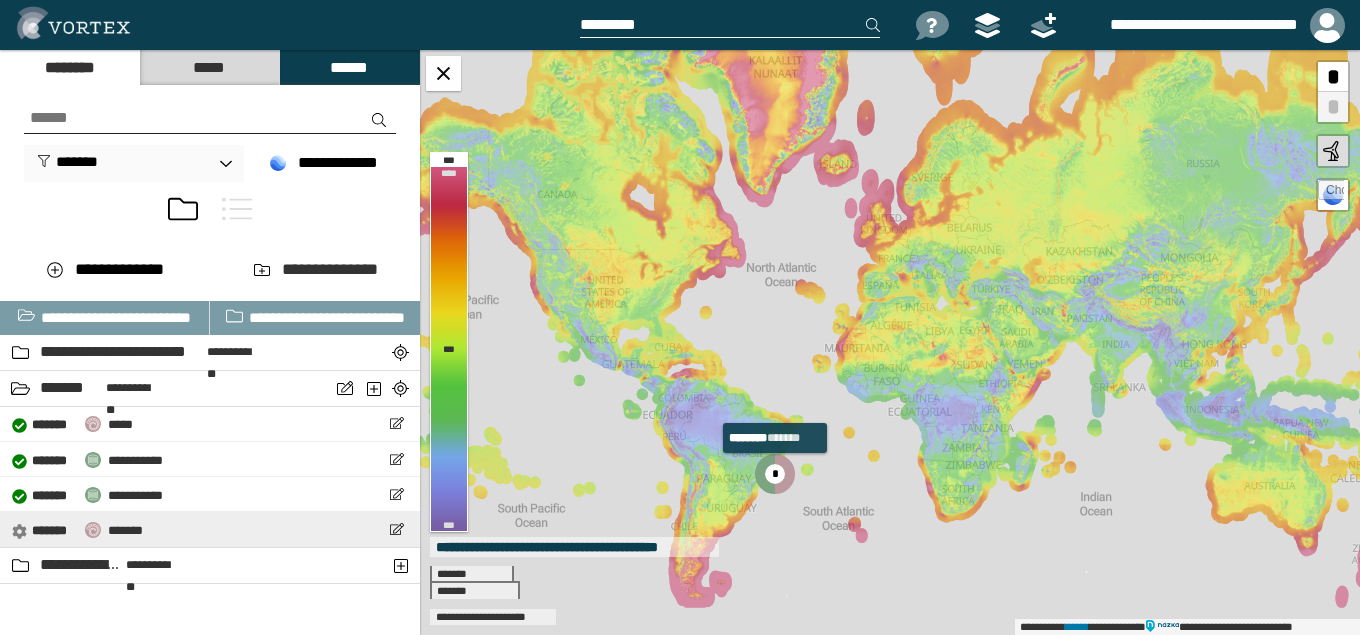 click on "*******" at bounding box center [125, 530] 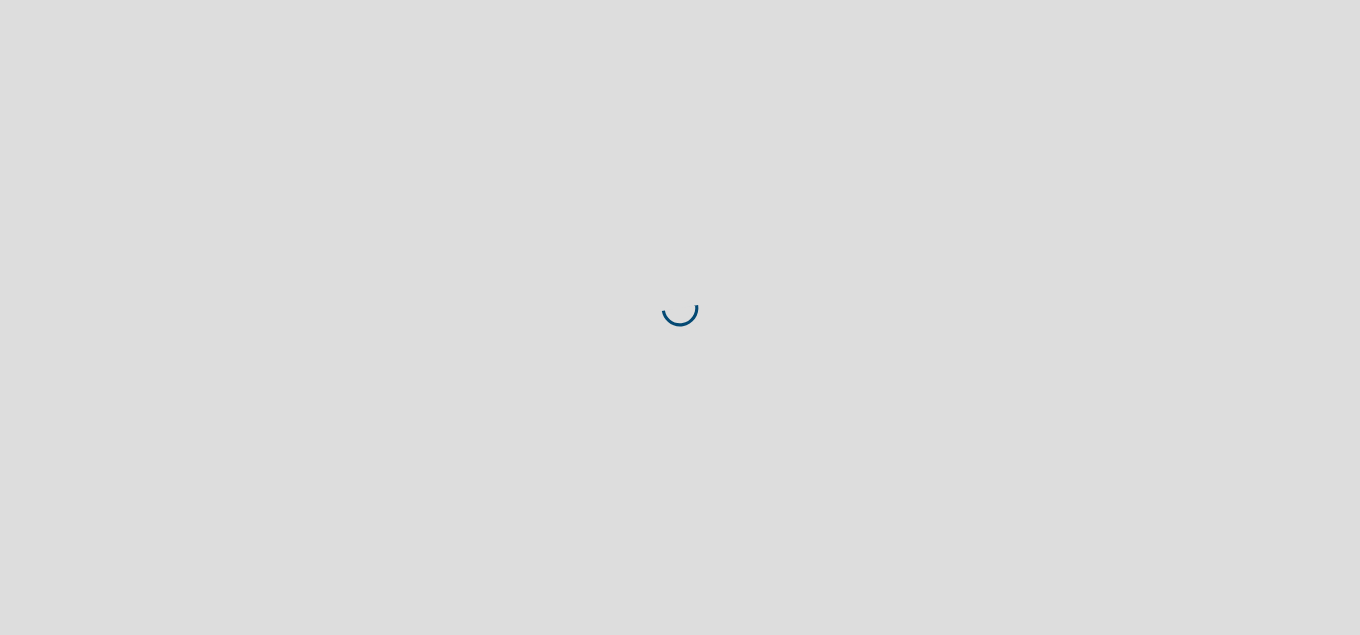 scroll, scrollTop: 0, scrollLeft: 0, axis: both 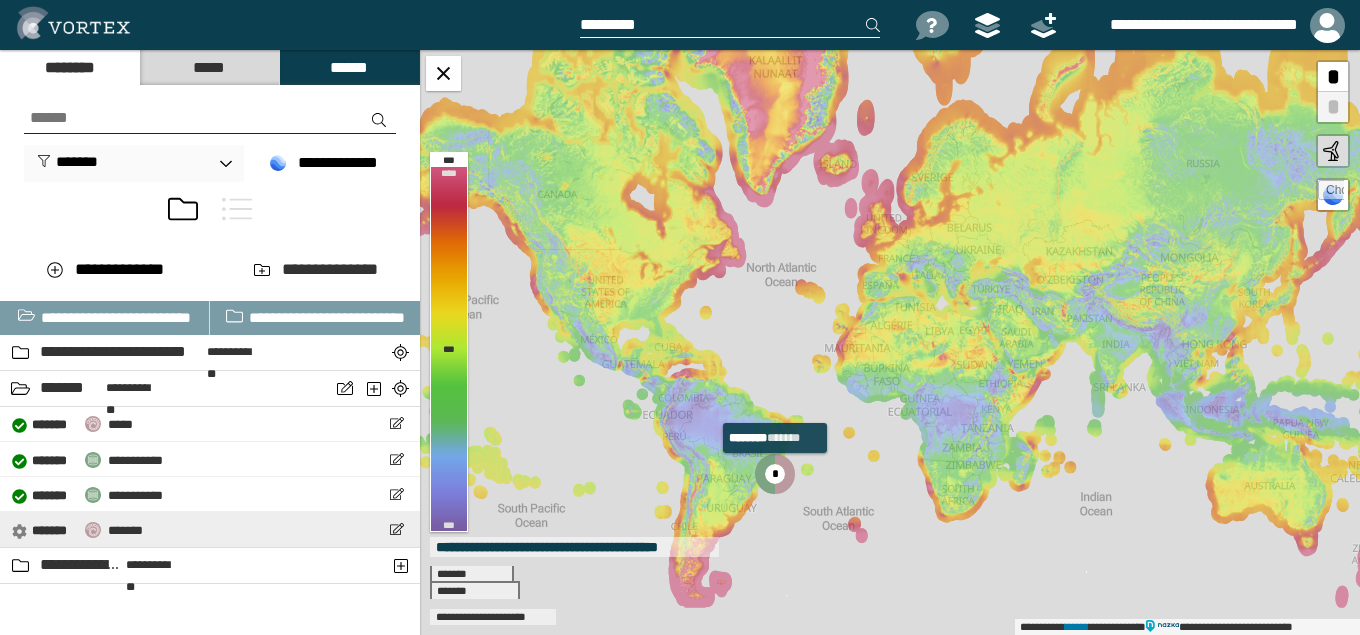 click on "*******" at bounding box center (125, 530) 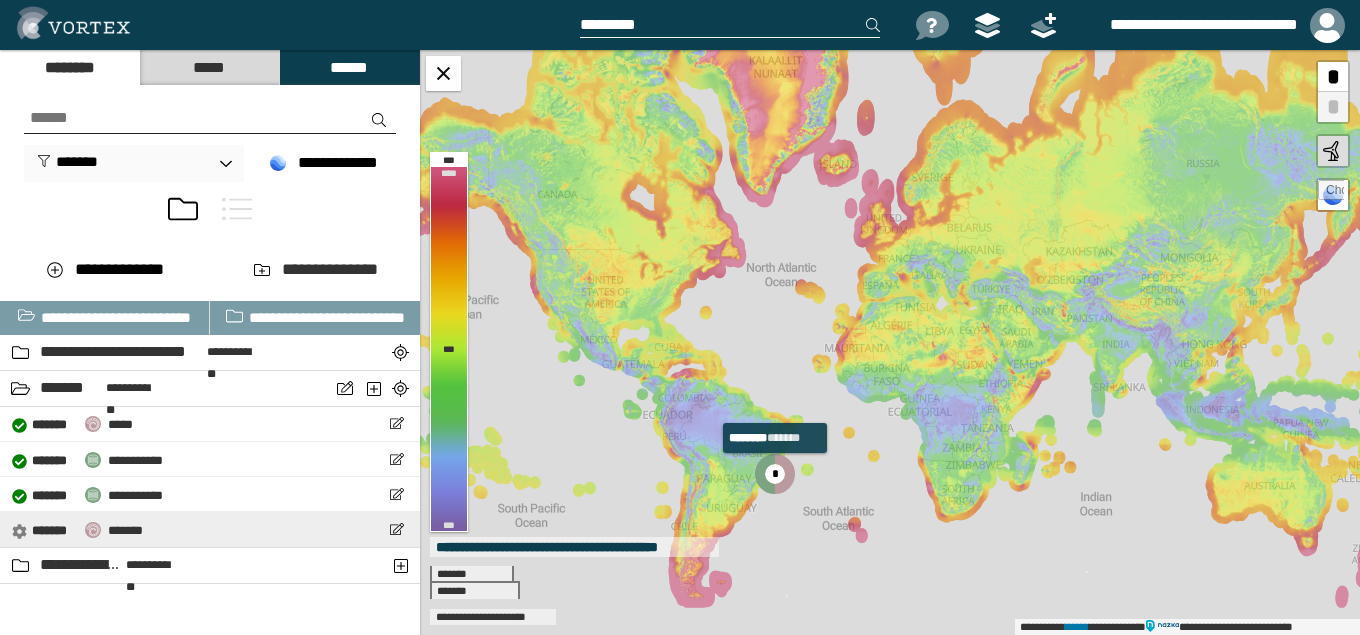 select on "*****" 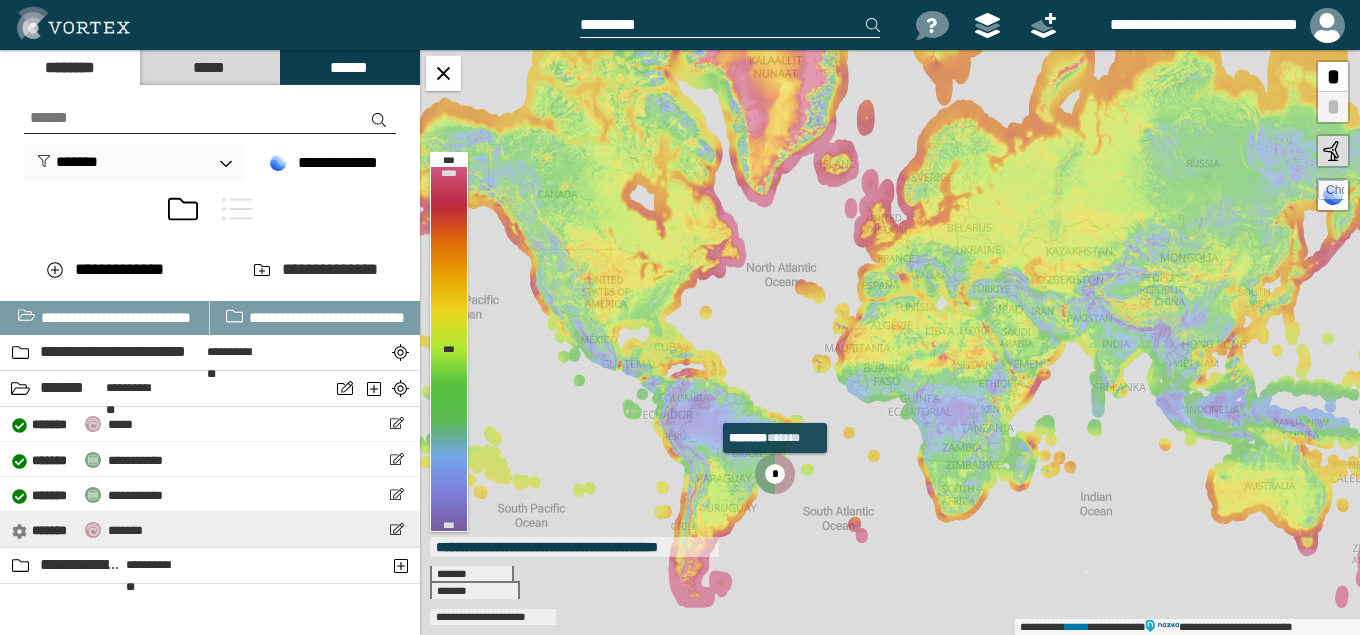 select on "**" 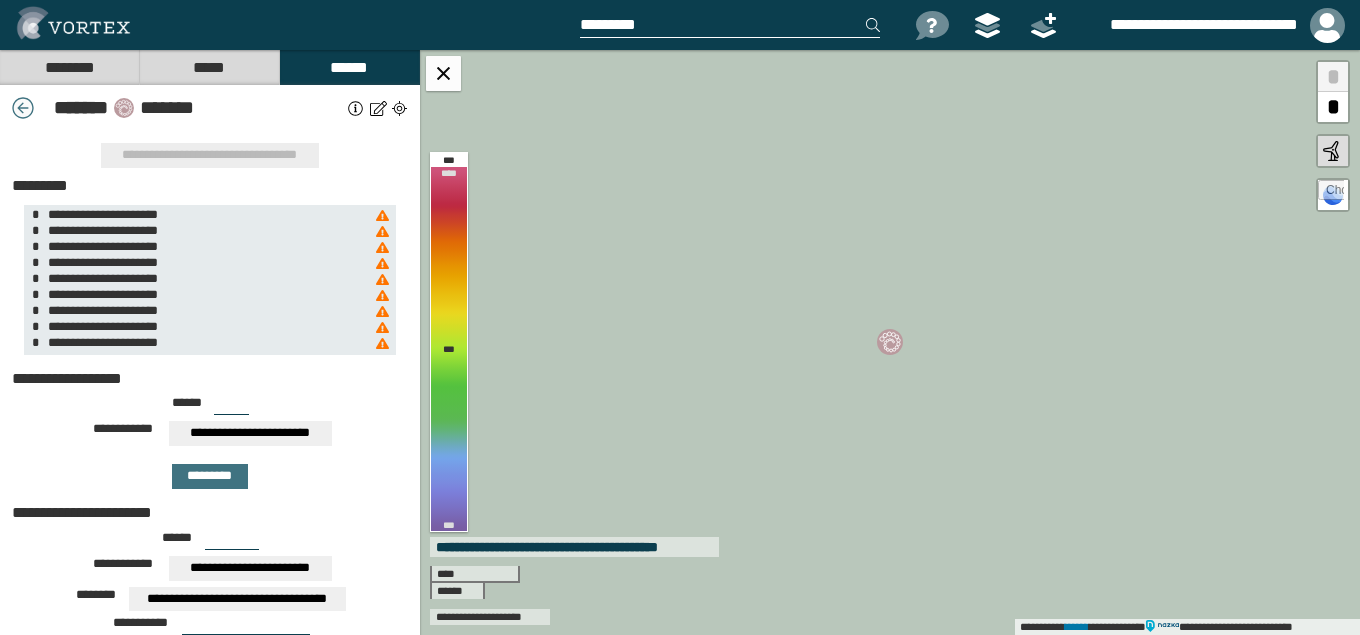 click at bounding box center [23, 108] 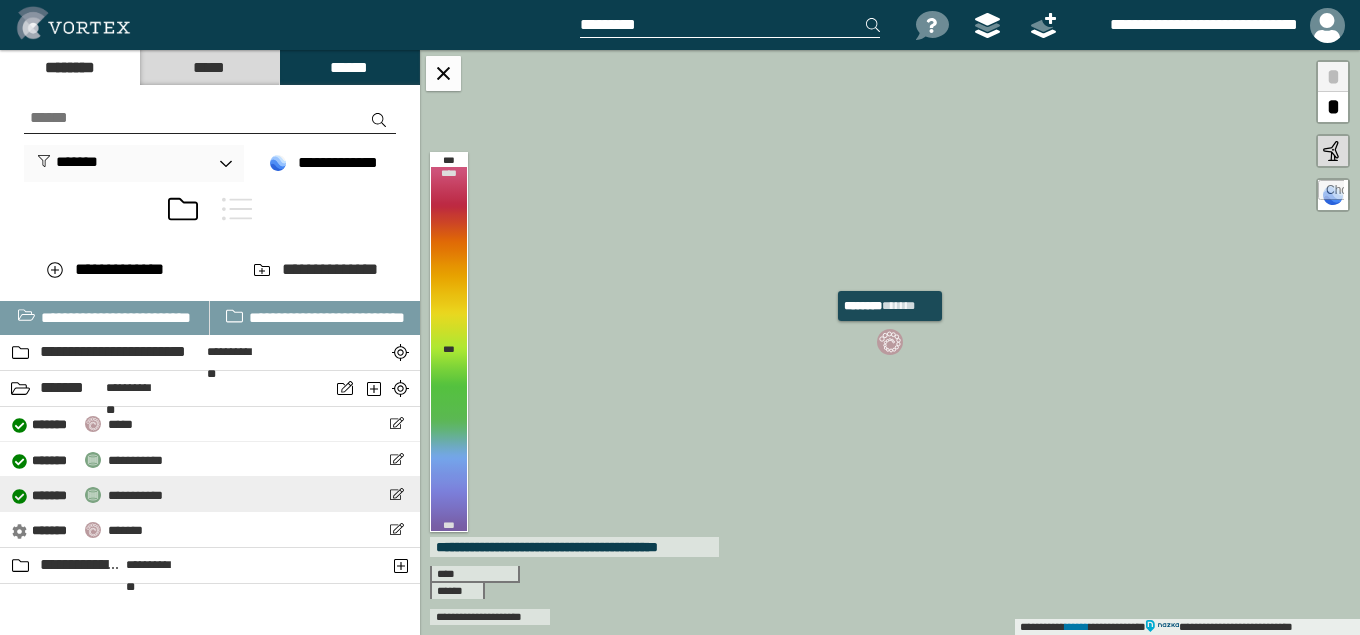 click on "**********" at bounding box center [210, 494] 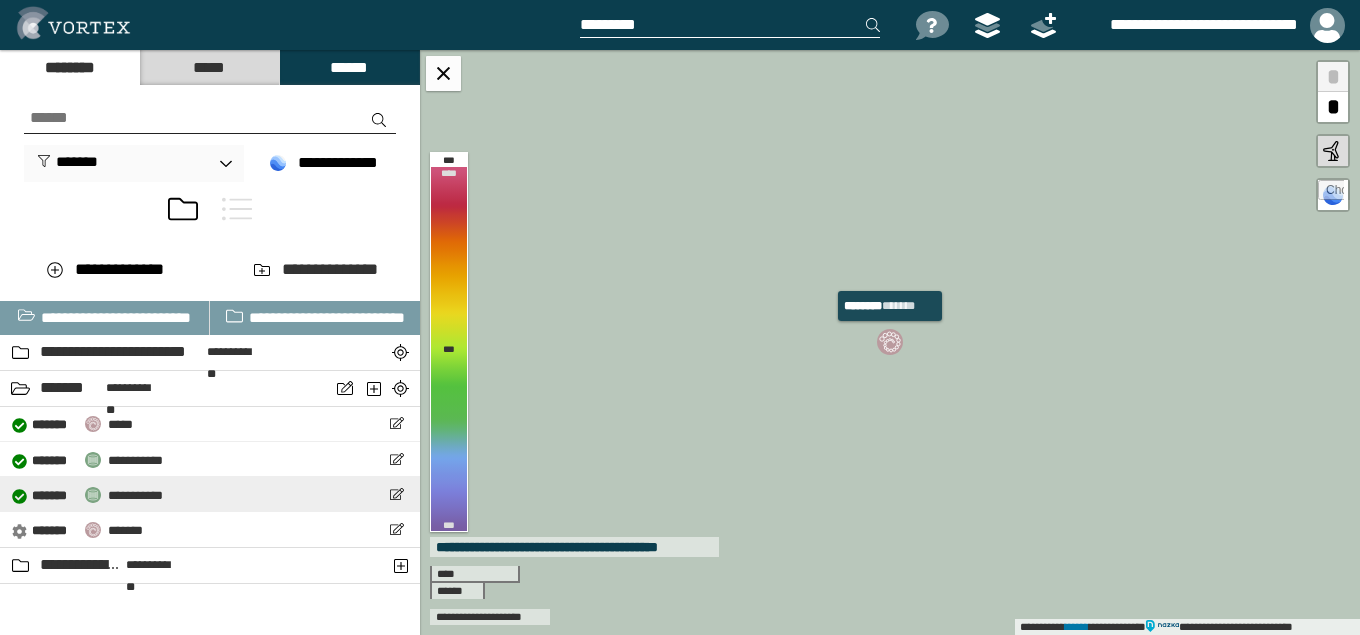 select on "*****" 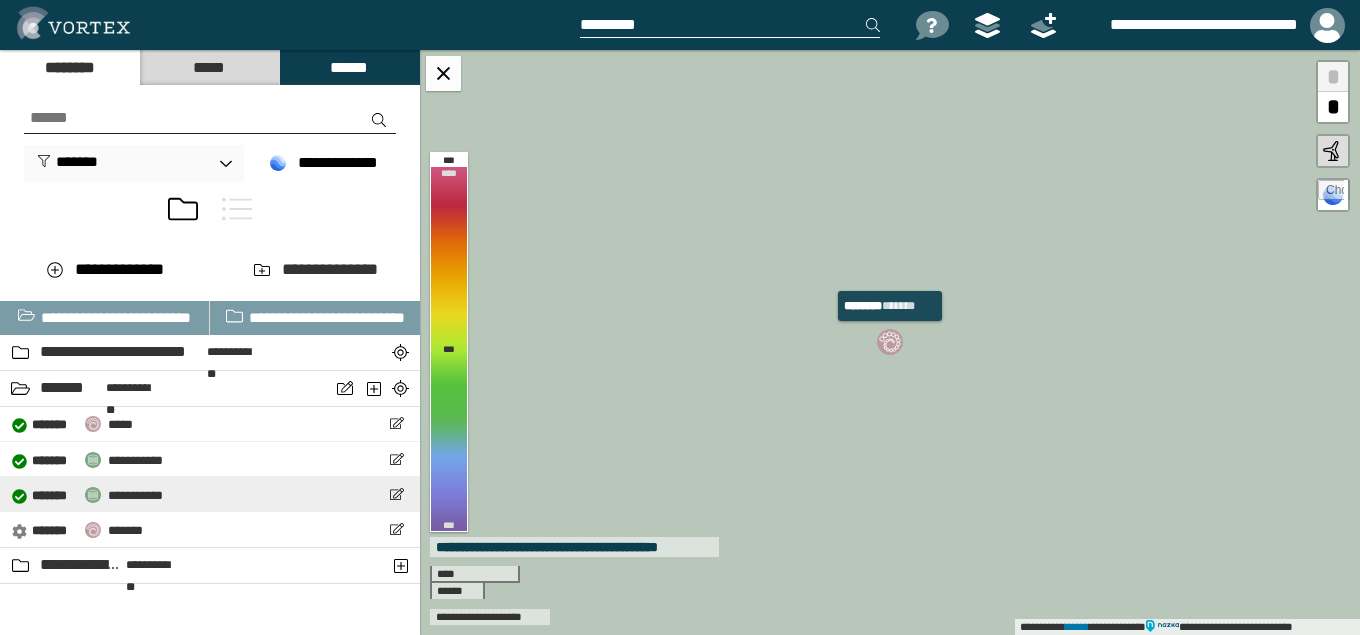 select on "**" 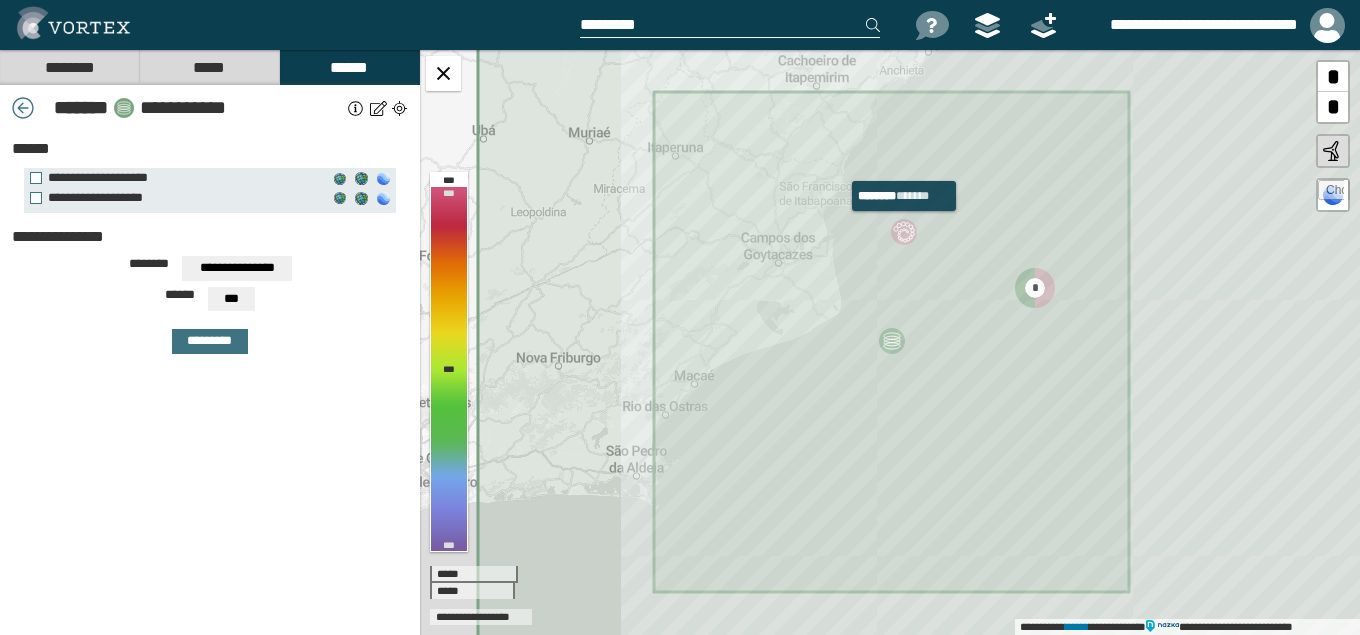 click at bounding box center [23, 108] 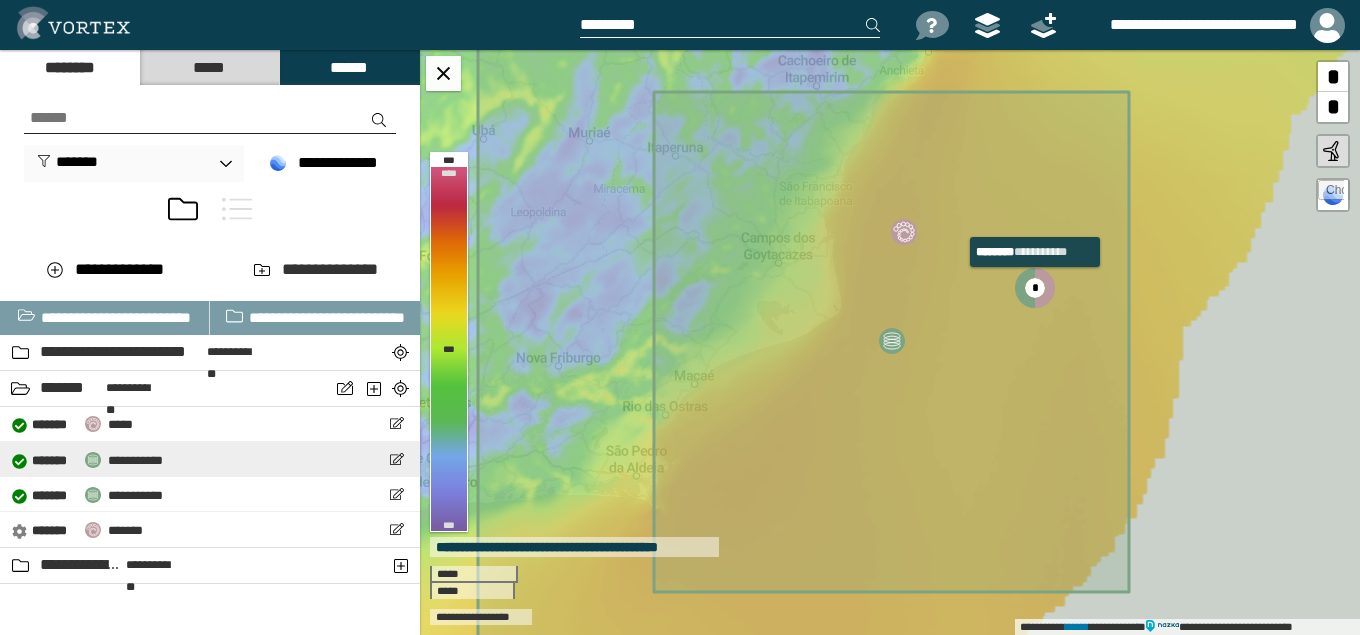 click on "**********" at bounding box center (135, 460) 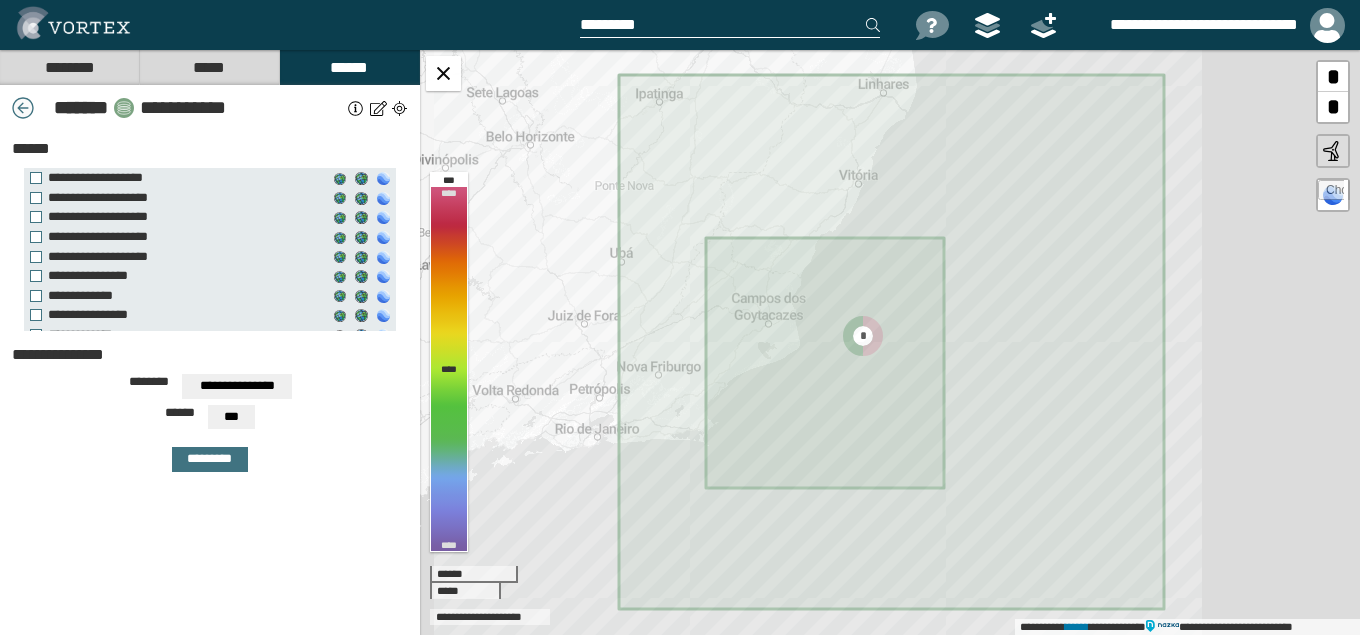 click at bounding box center (23, 108) 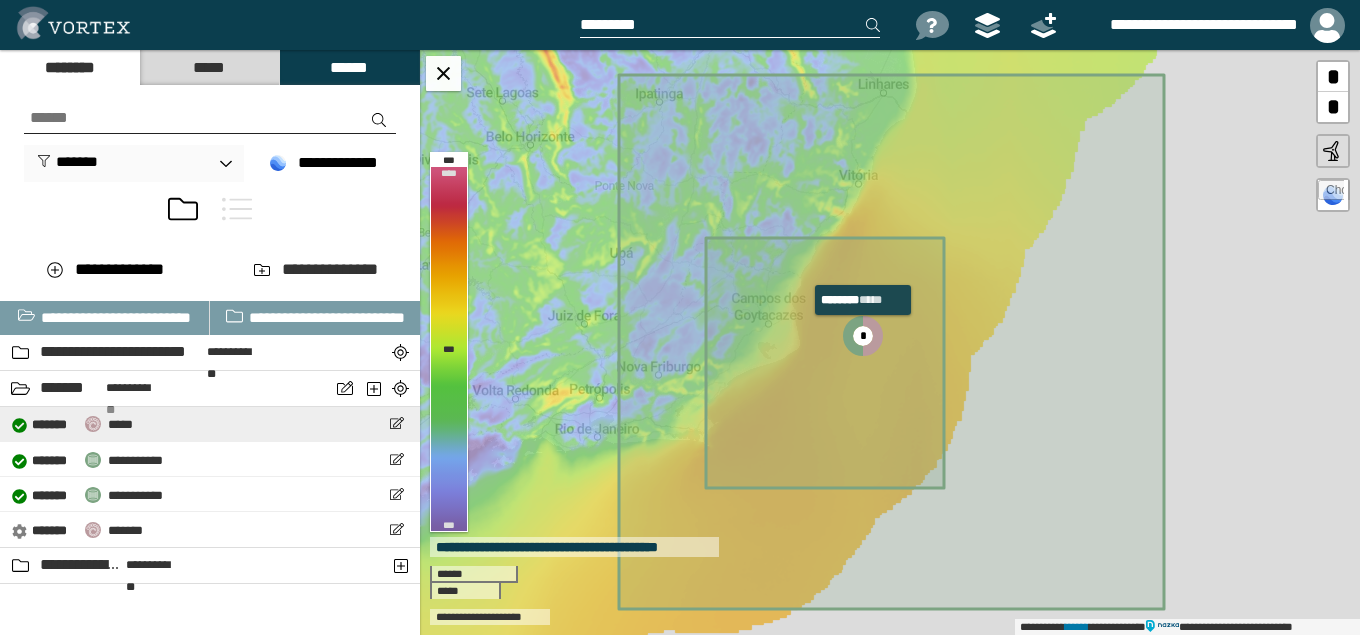 click on "*****" at bounding box center (120, 424) 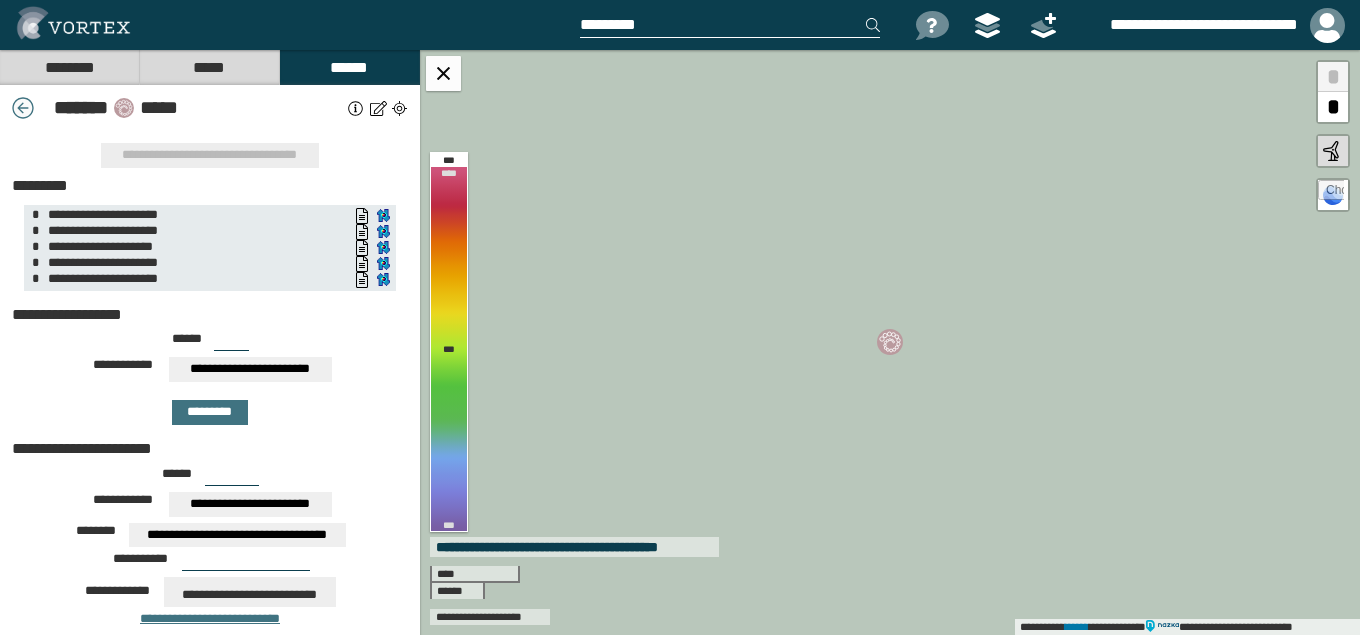 click at bounding box center [23, 108] 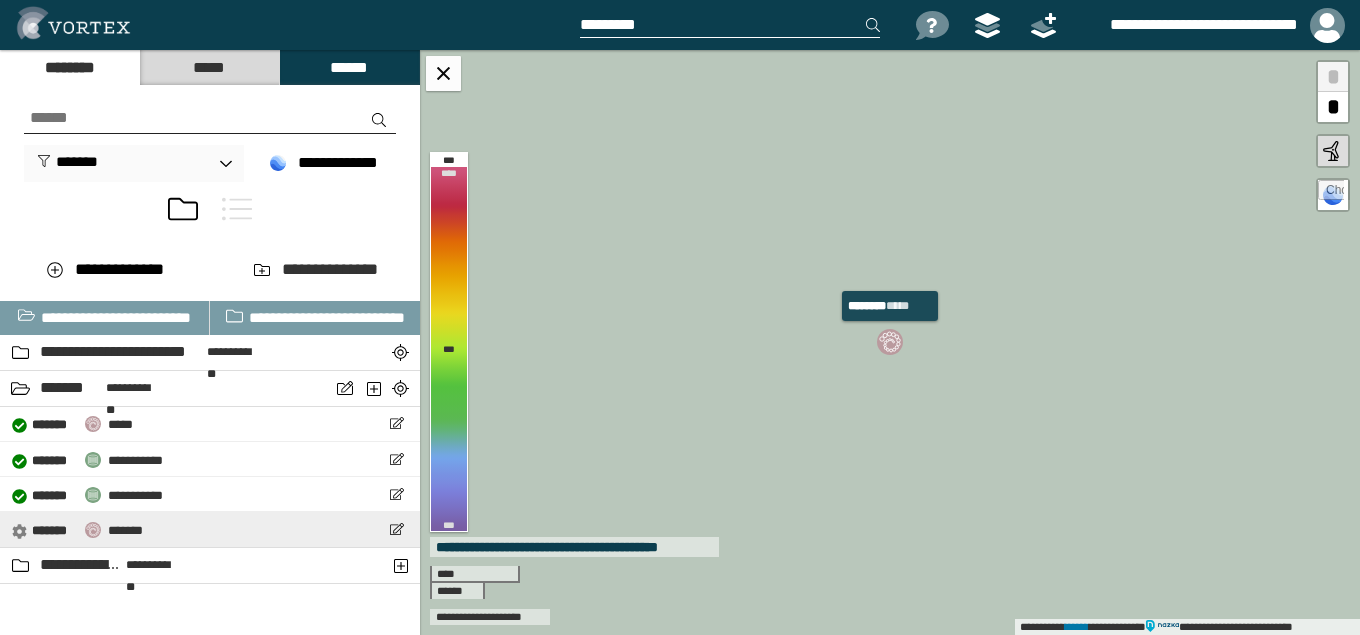 click on "**********" at bounding box center (210, 529) 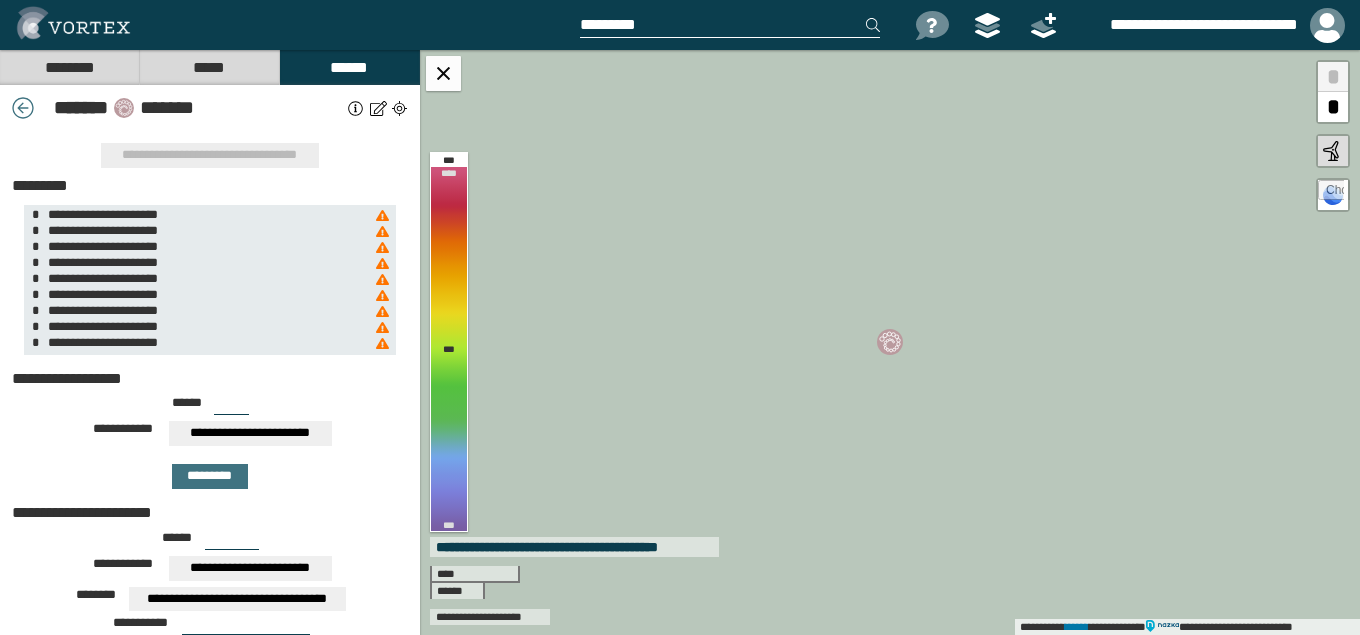 click on "*****" at bounding box center (209, 67) 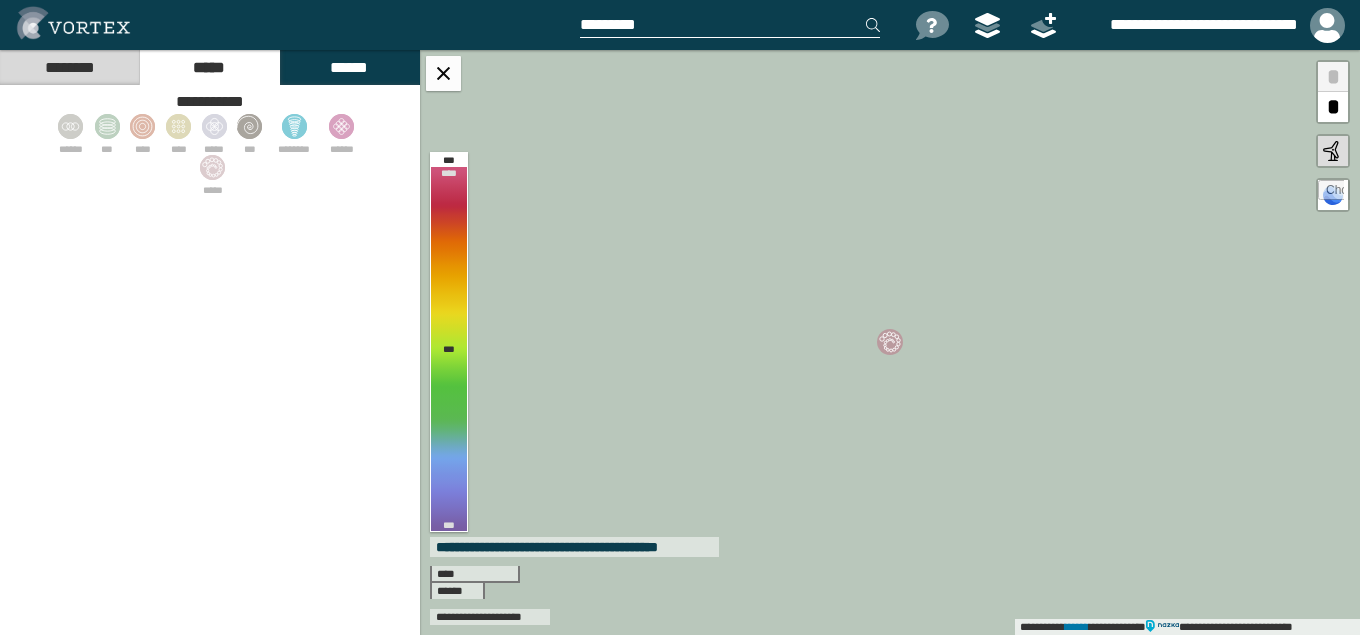 click on "********" at bounding box center (69, 67) 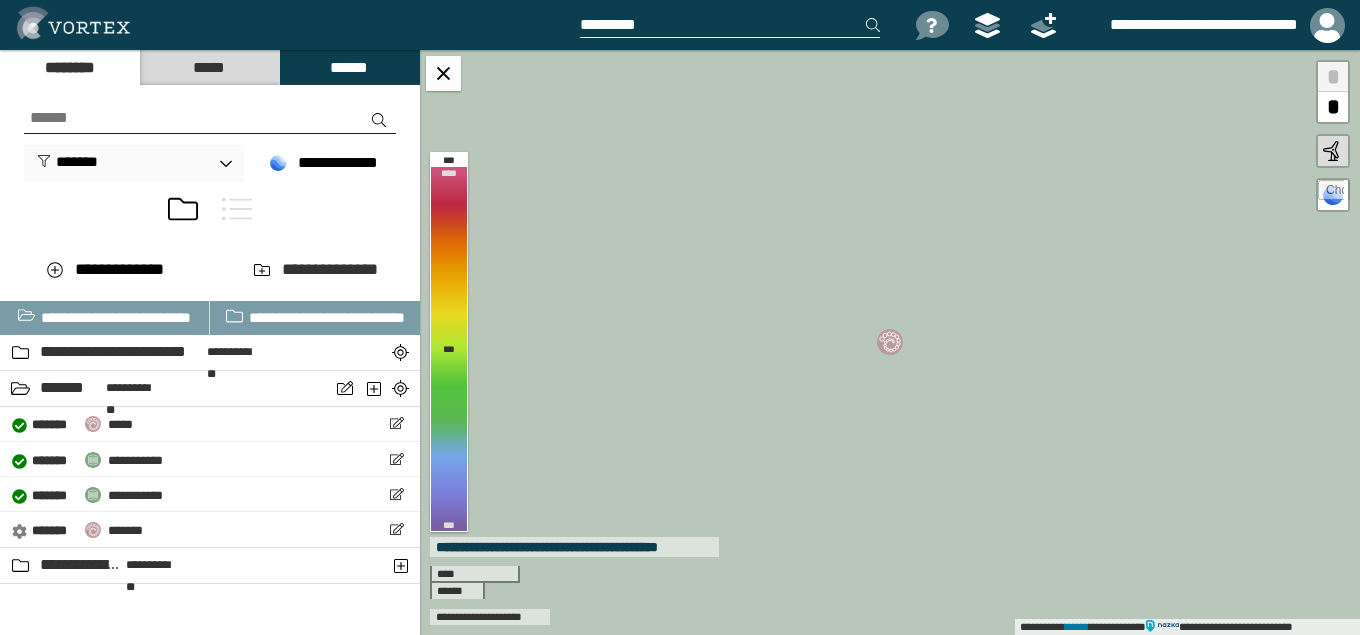click on "******" at bounding box center (349, 67) 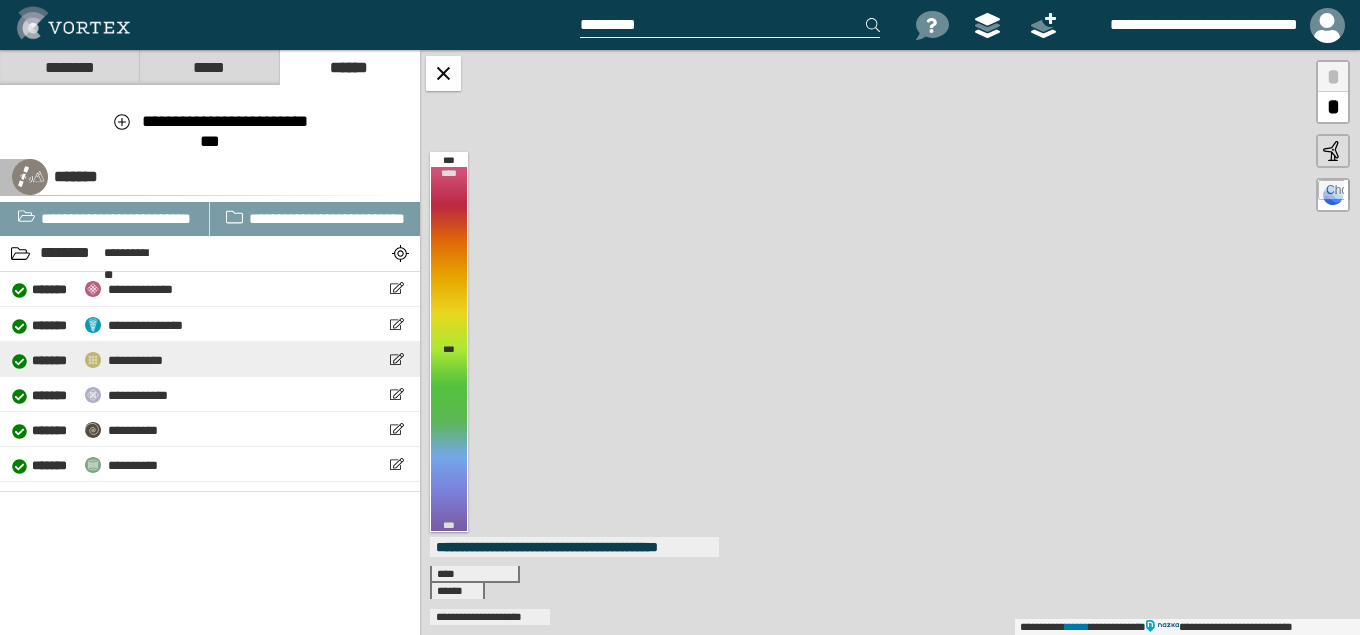 click on "**********" at bounding box center (135, 360) 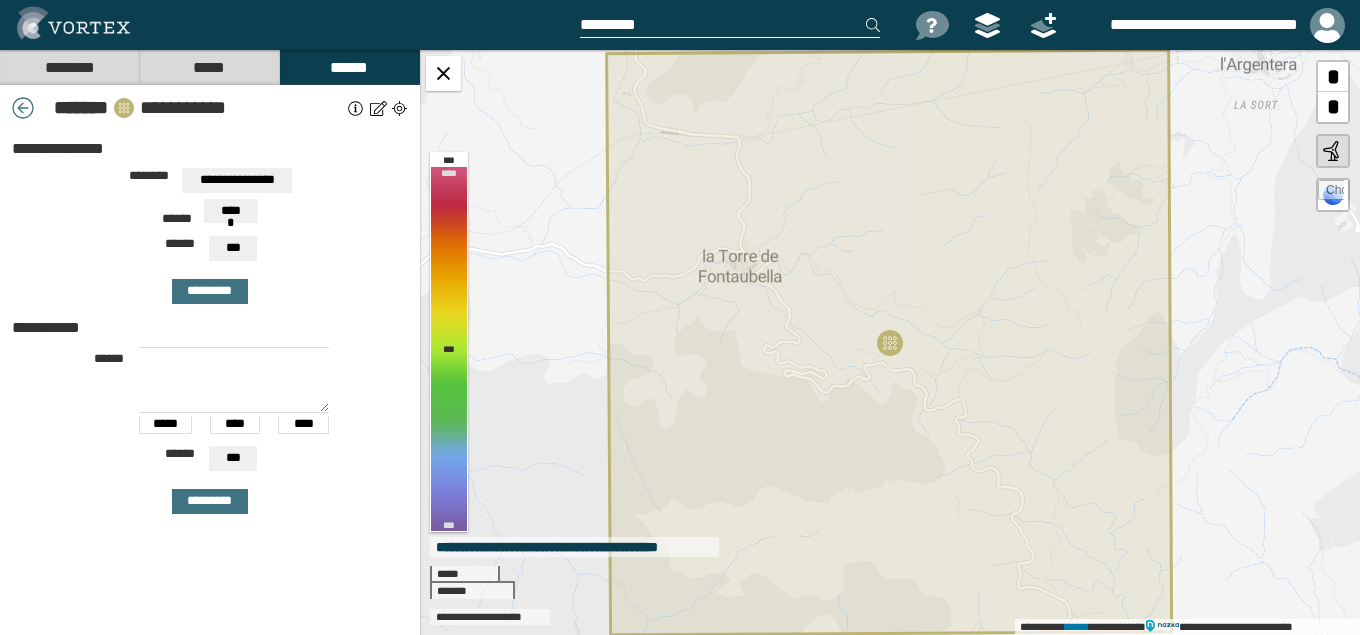 click on "********" at bounding box center [69, 67] 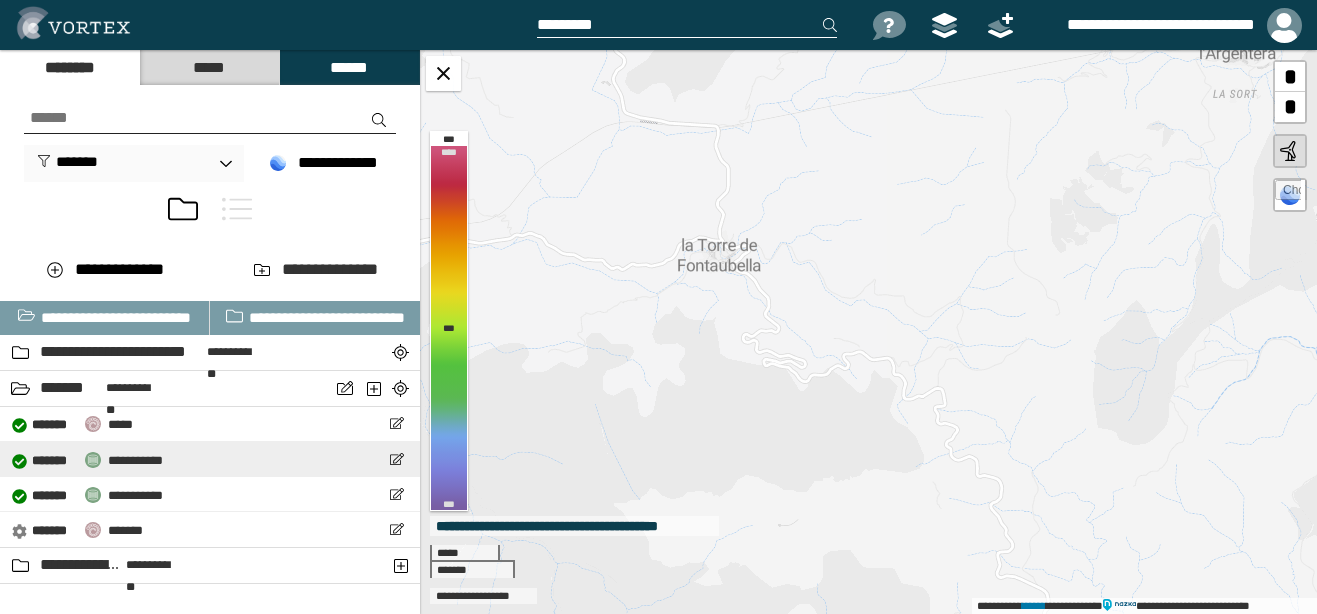 click on "**********" at bounding box center [87, 459] 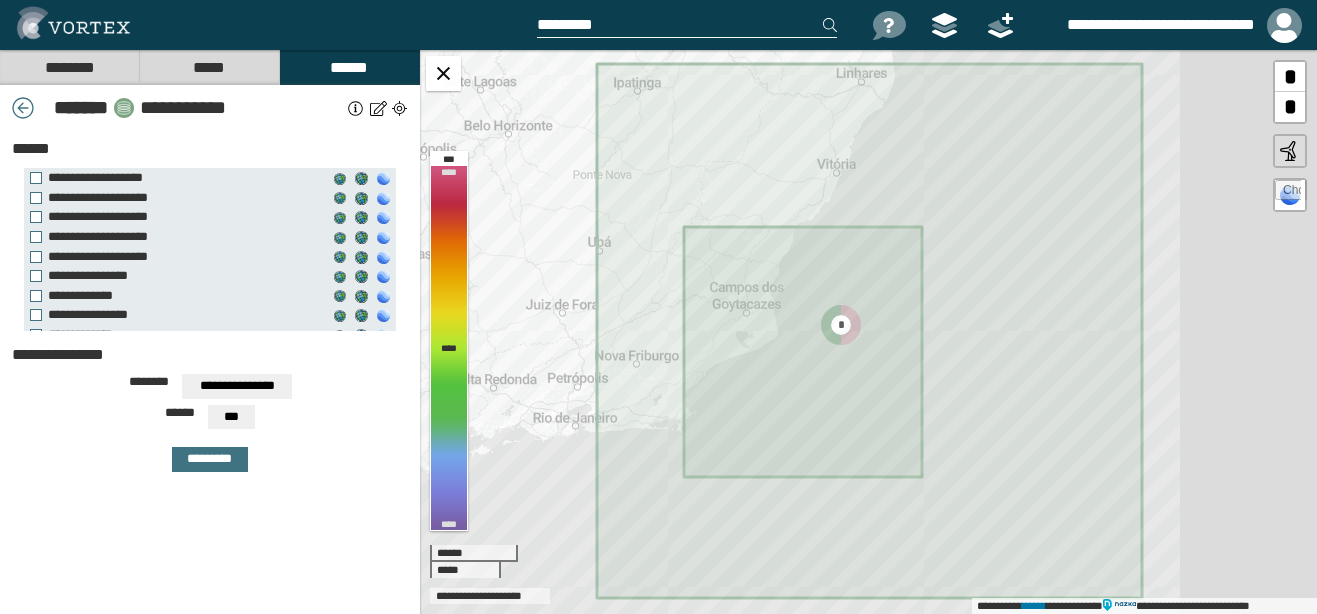 click on "*****" at bounding box center [209, 67] 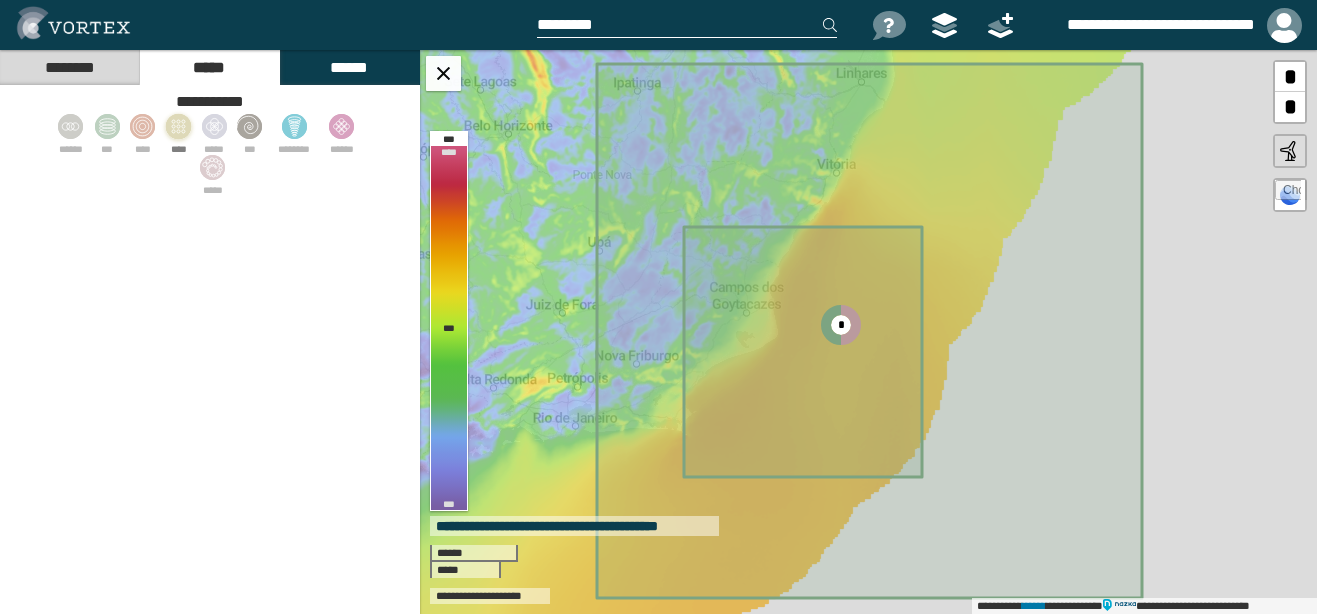 click 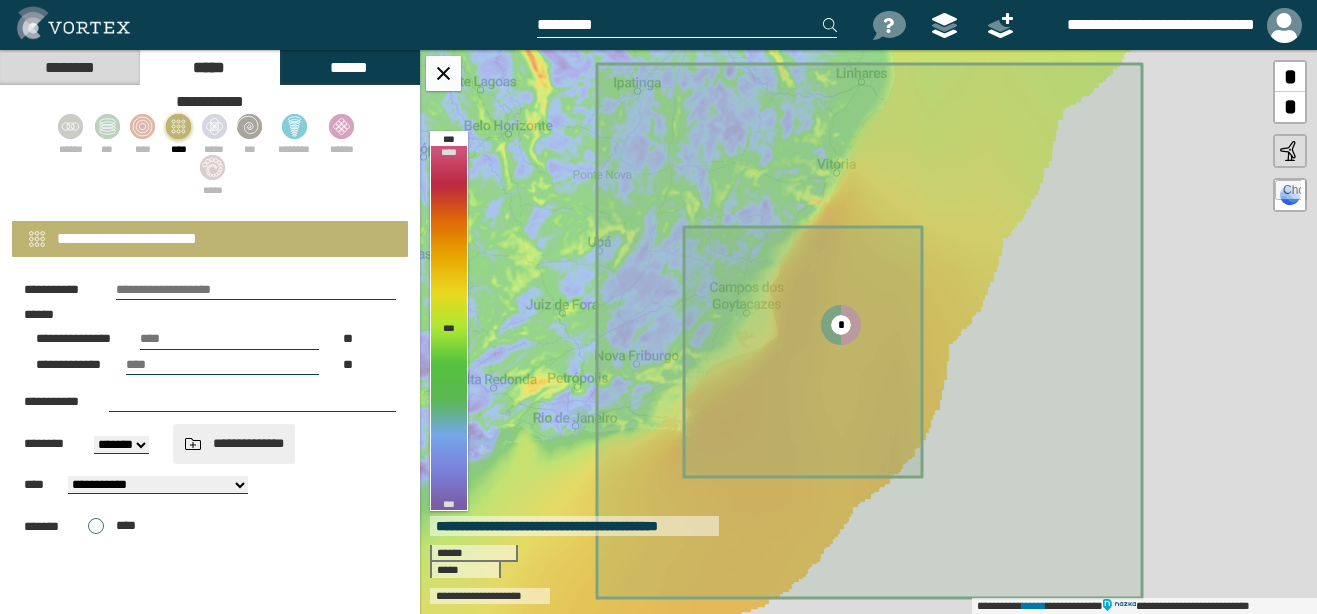 click at bounding box center (193, 444) 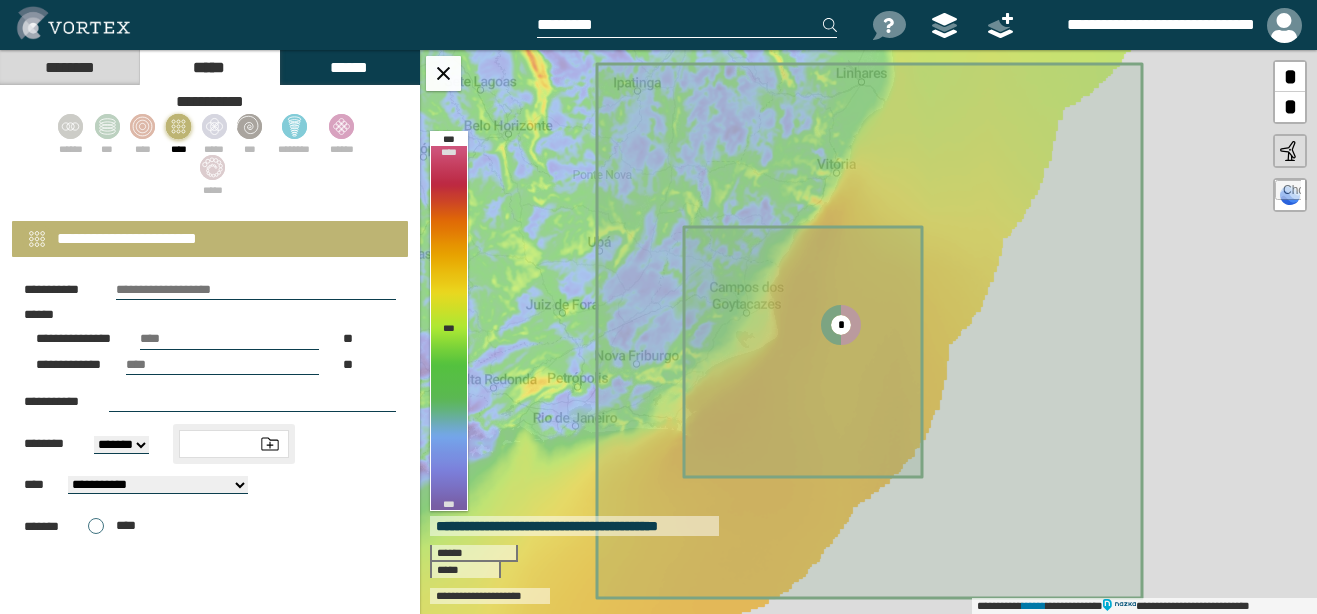 click at bounding box center (270, 444) 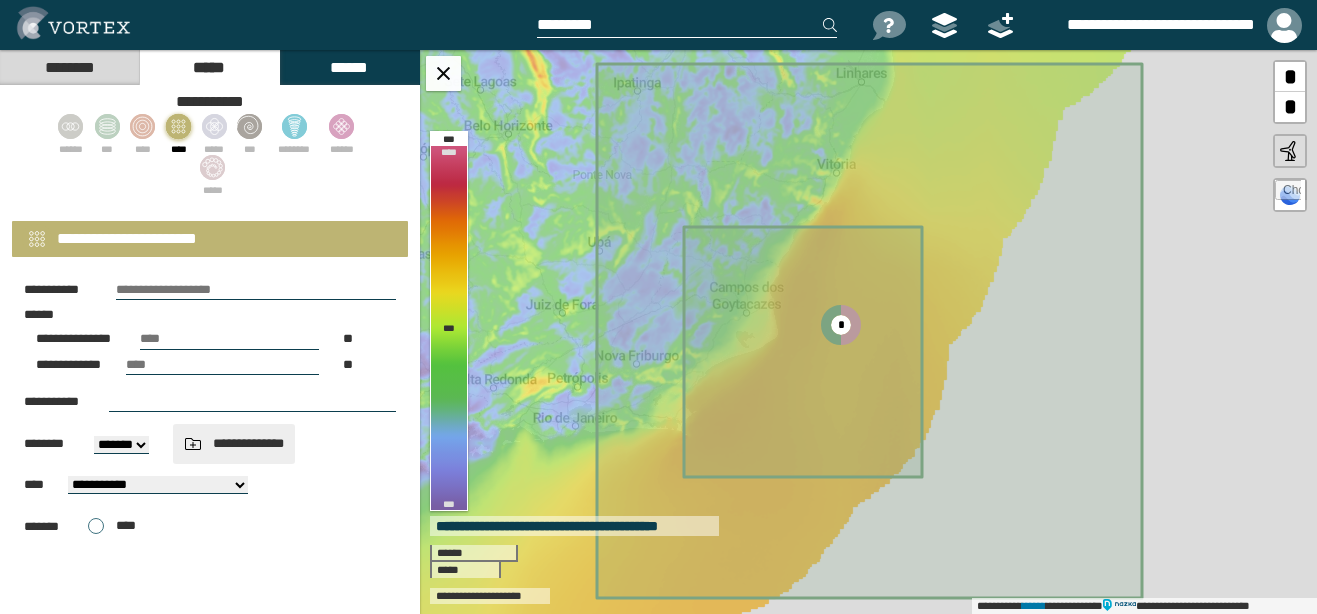 click at bounding box center (193, 444) 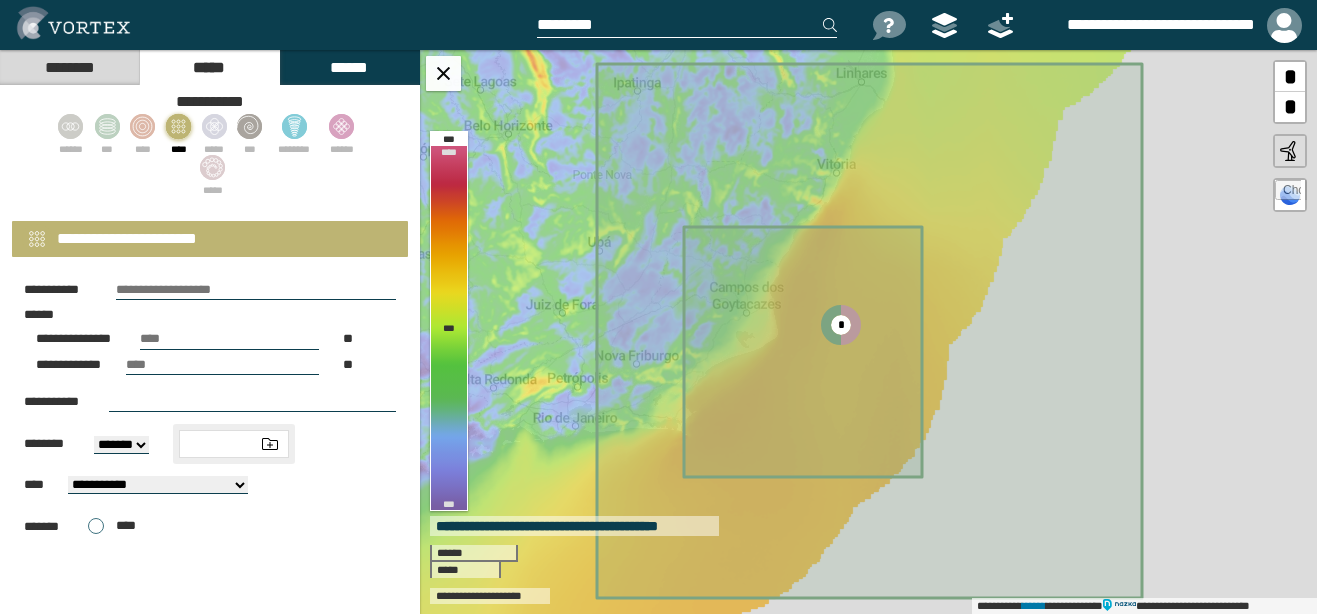 click on "**********" at bounding box center (210, 444) 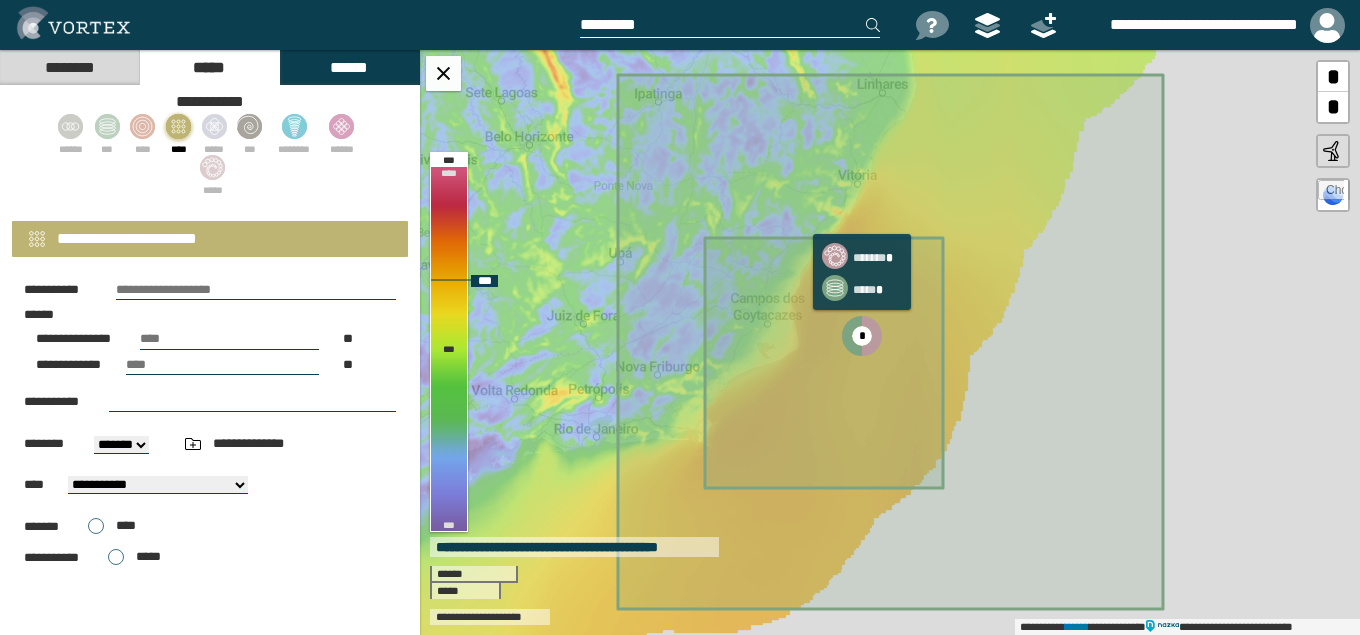 click on "*" at bounding box center [862, 336] 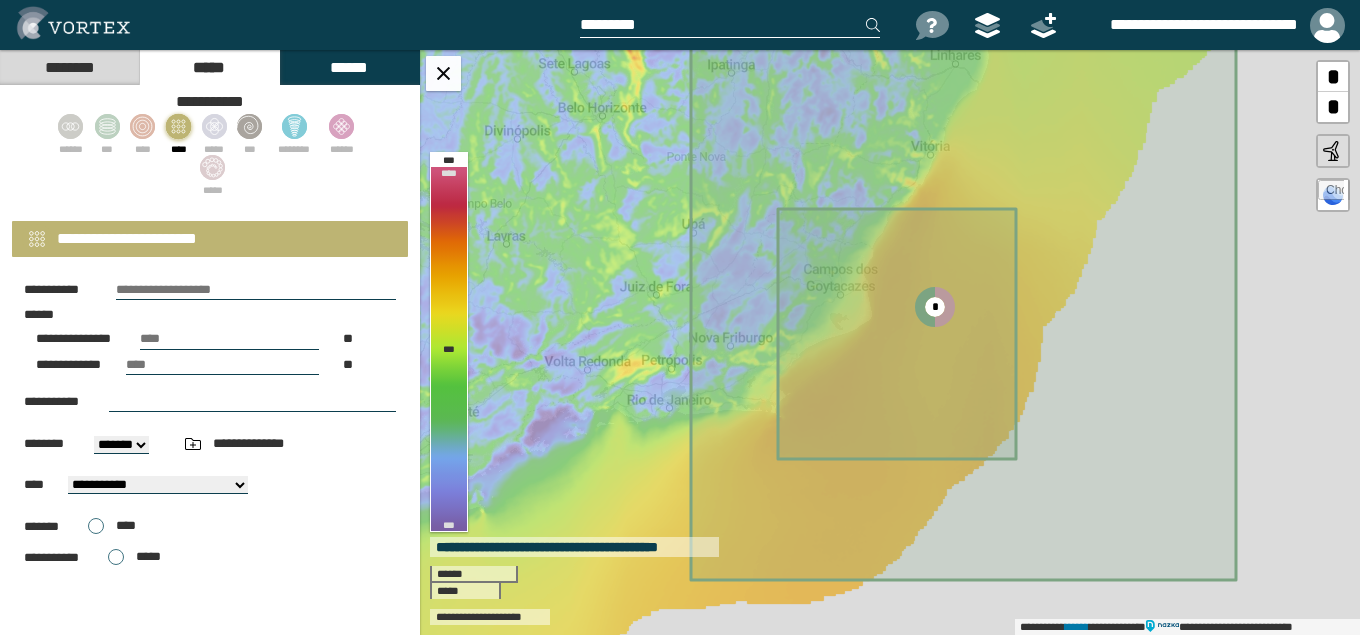 select on "**" 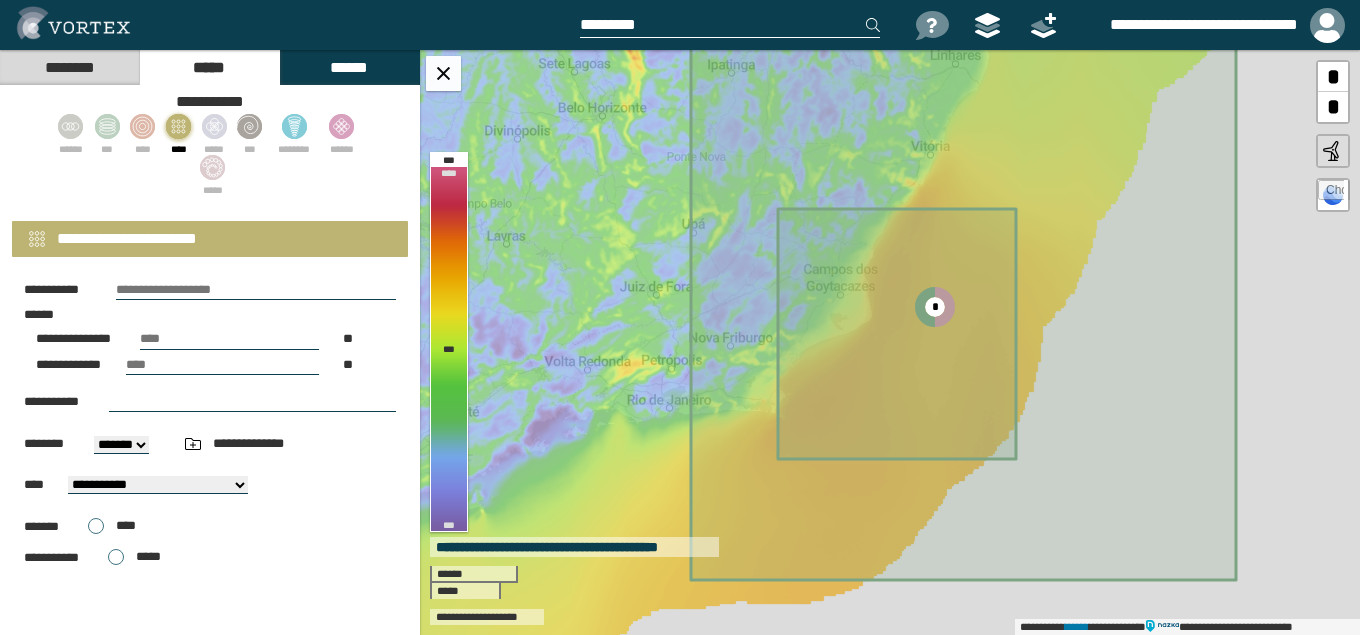 click at bounding box center [256, 290] 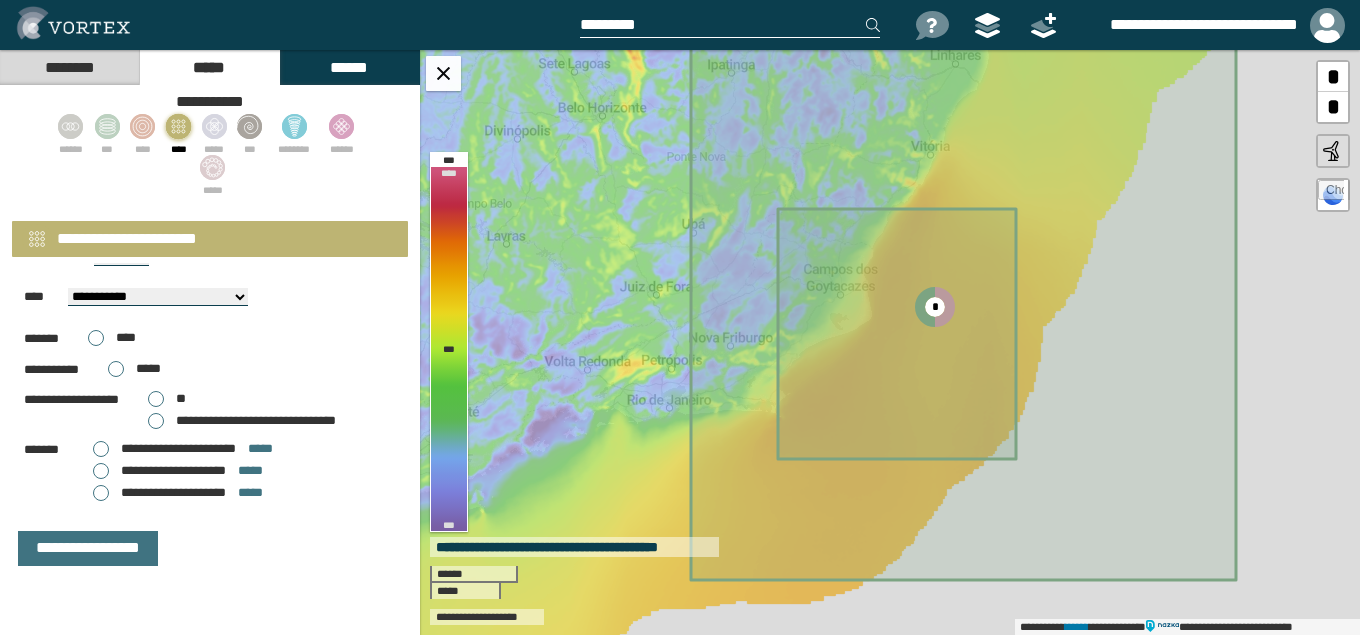 scroll, scrollTop: 194, scrollLeft: 0, axis: vertical 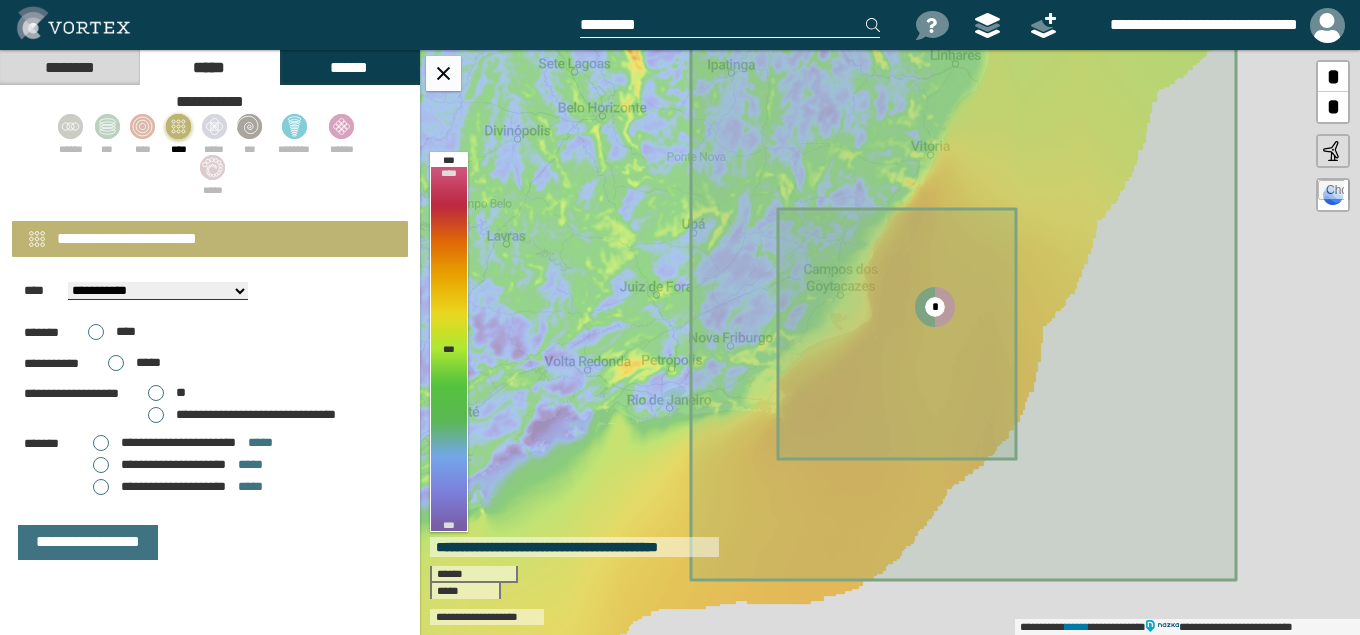 type on "**********" 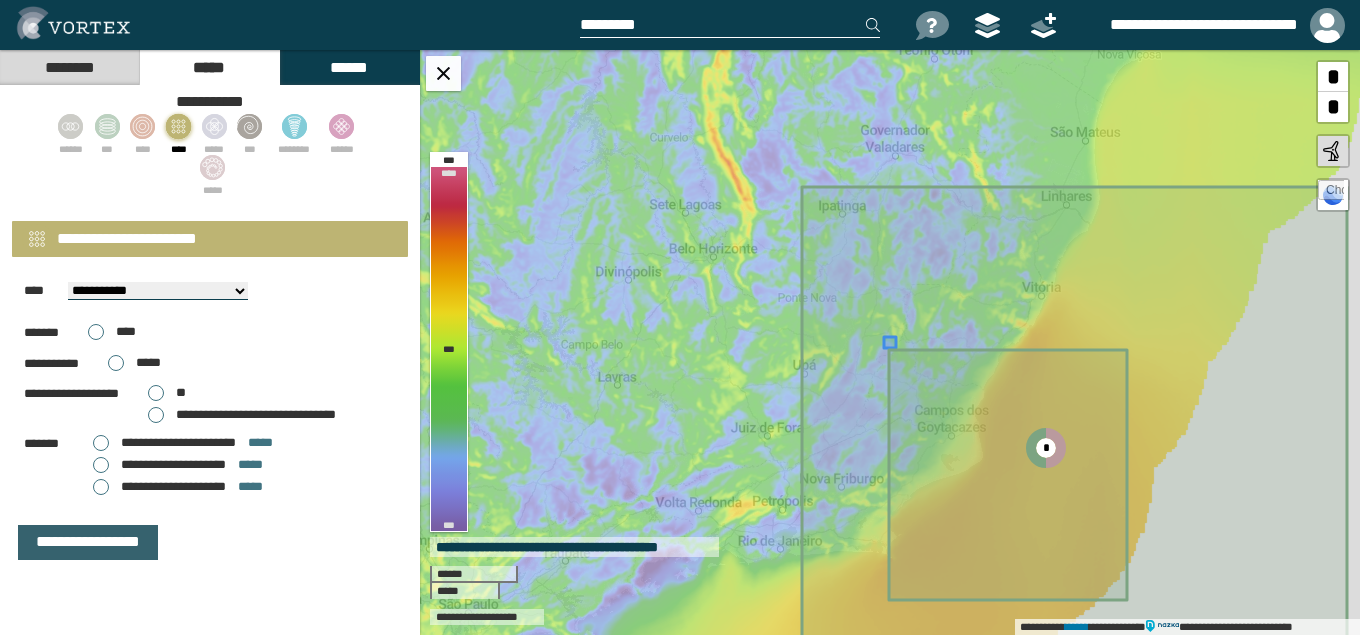 click on "**********" at bounding box center [88, 542] 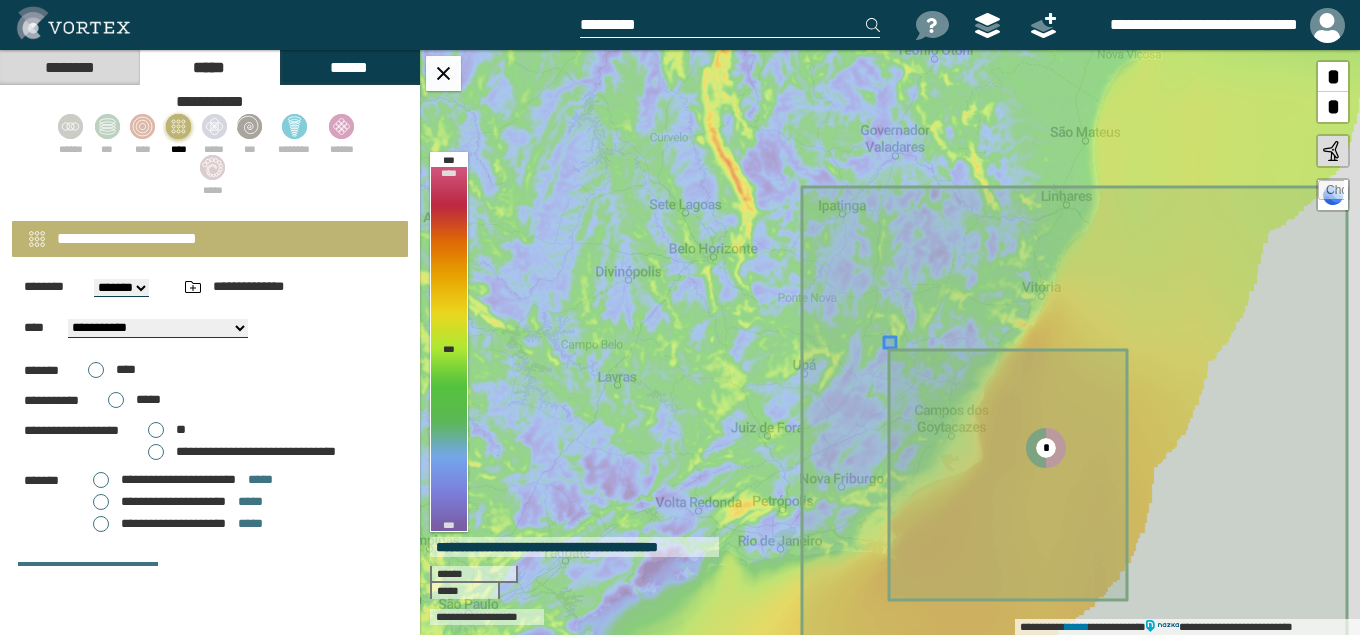 scroll, scrollTop: 400, scrollLeft: 0, axis: vertical 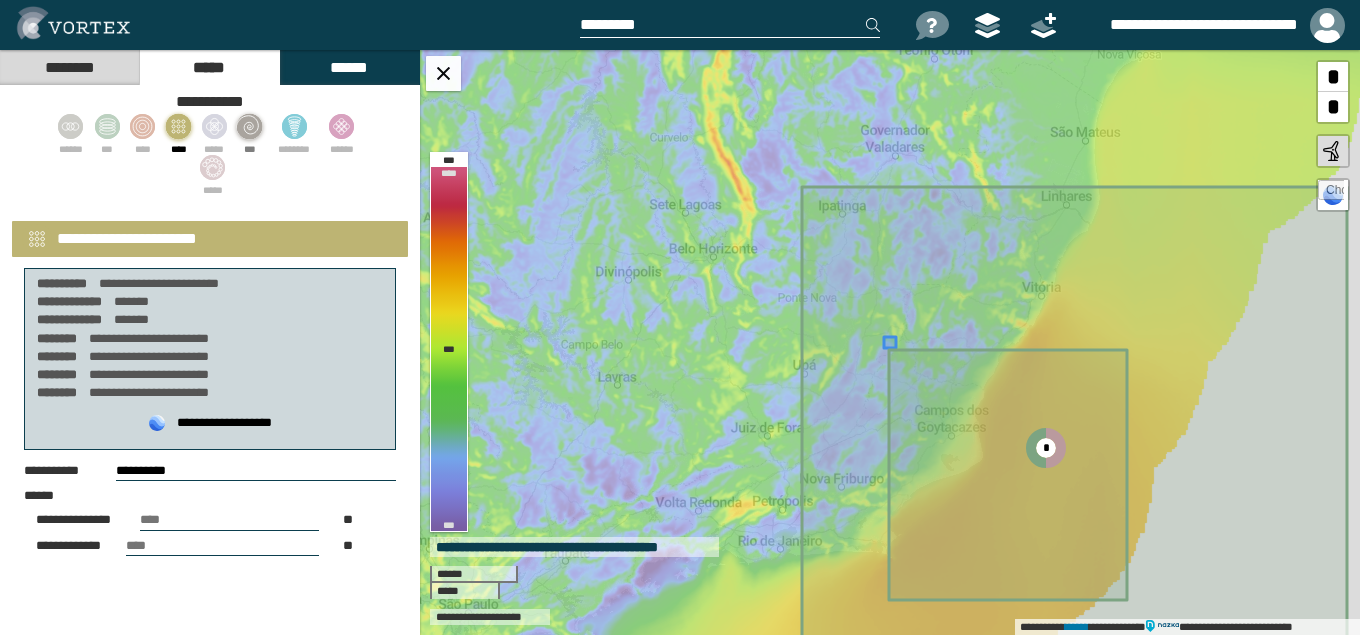 click 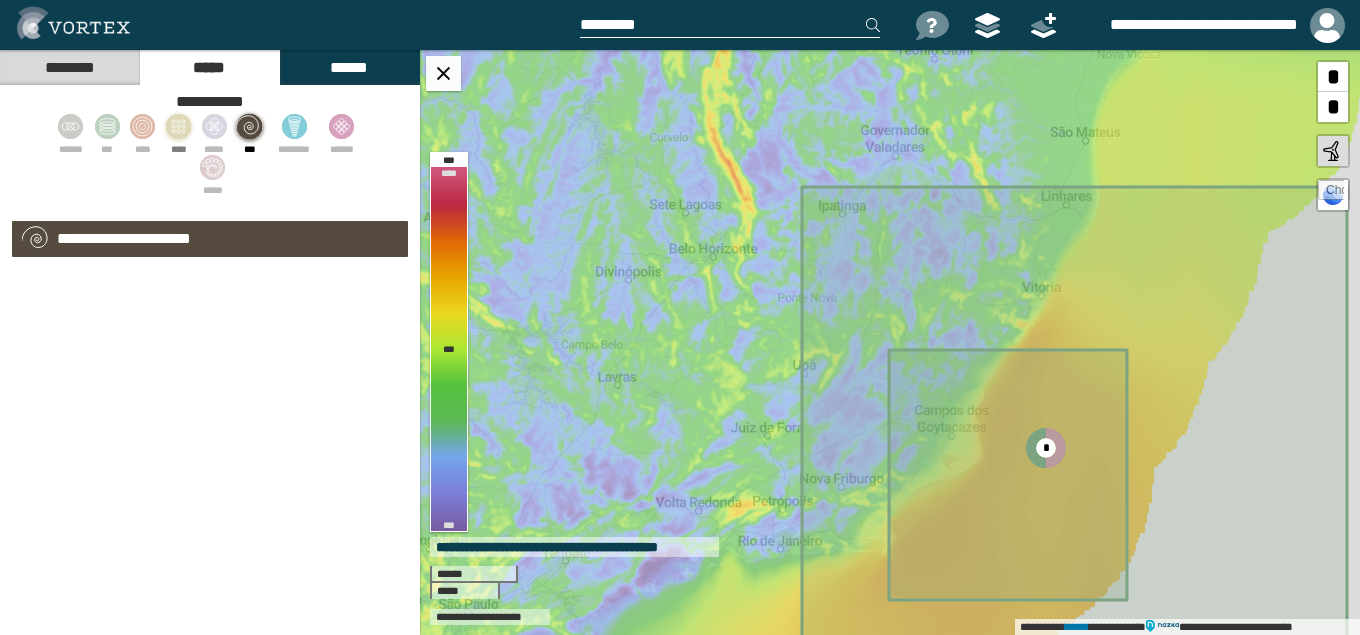 select on "**" 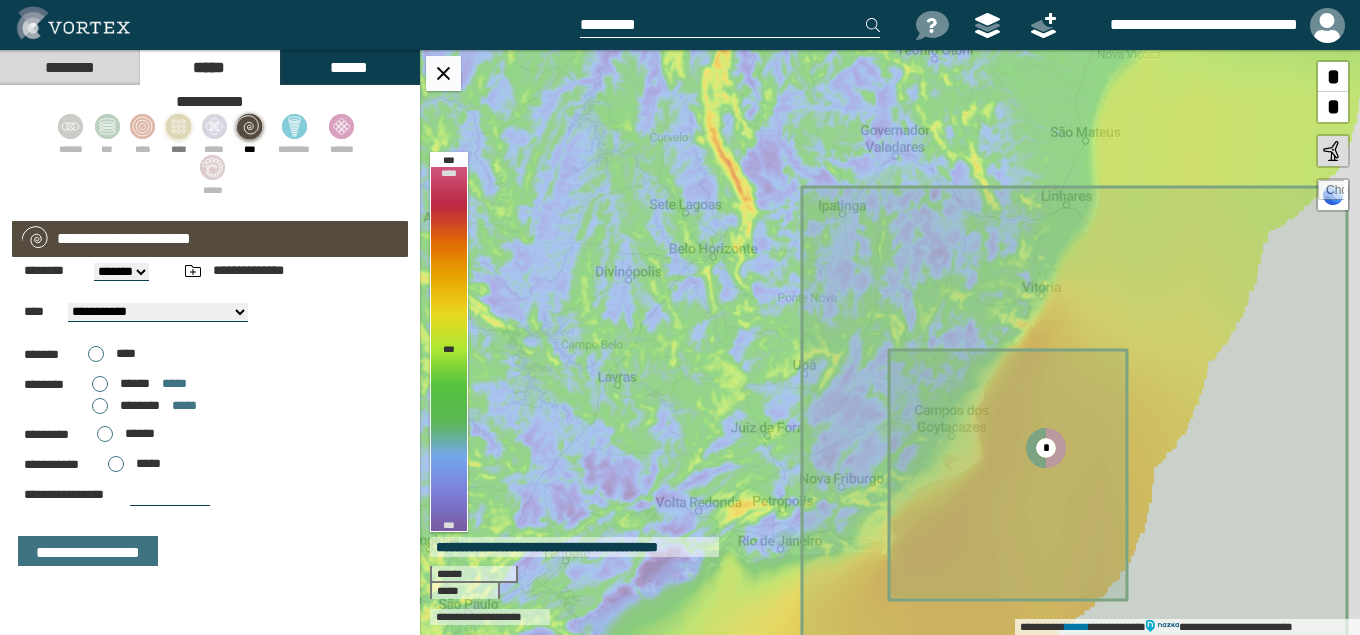 scroll, scrollTop: 109, scrollLeft: 0, axis: vertical 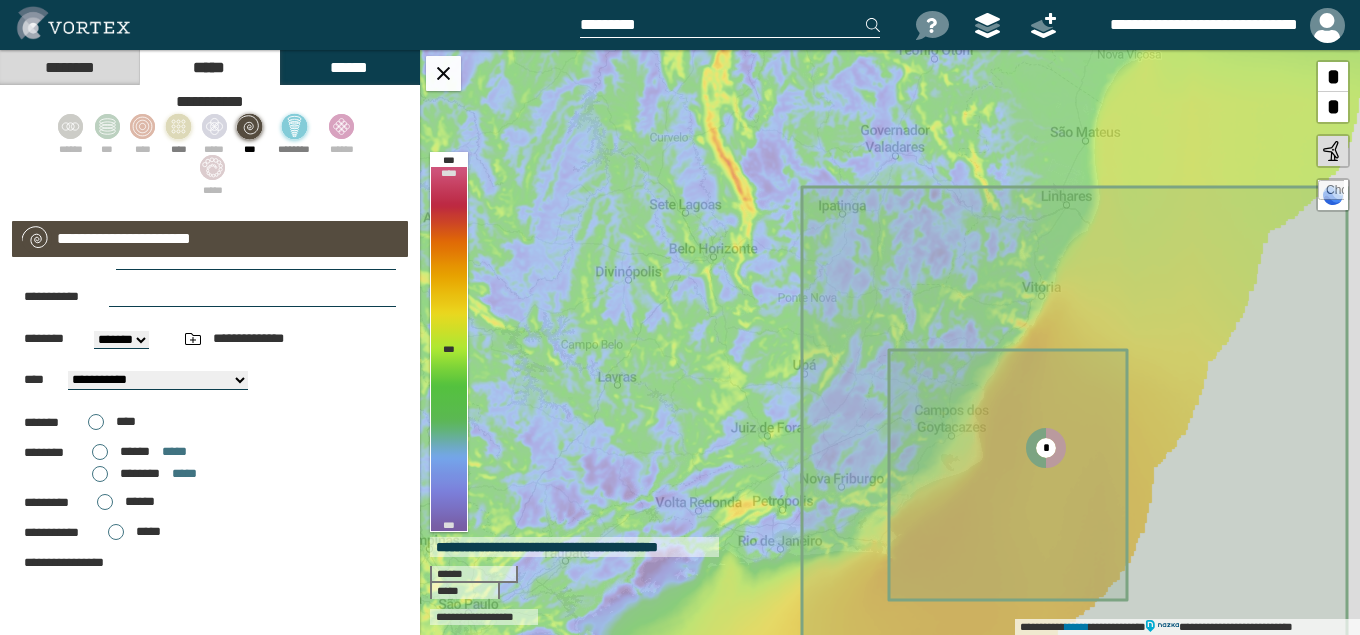 click 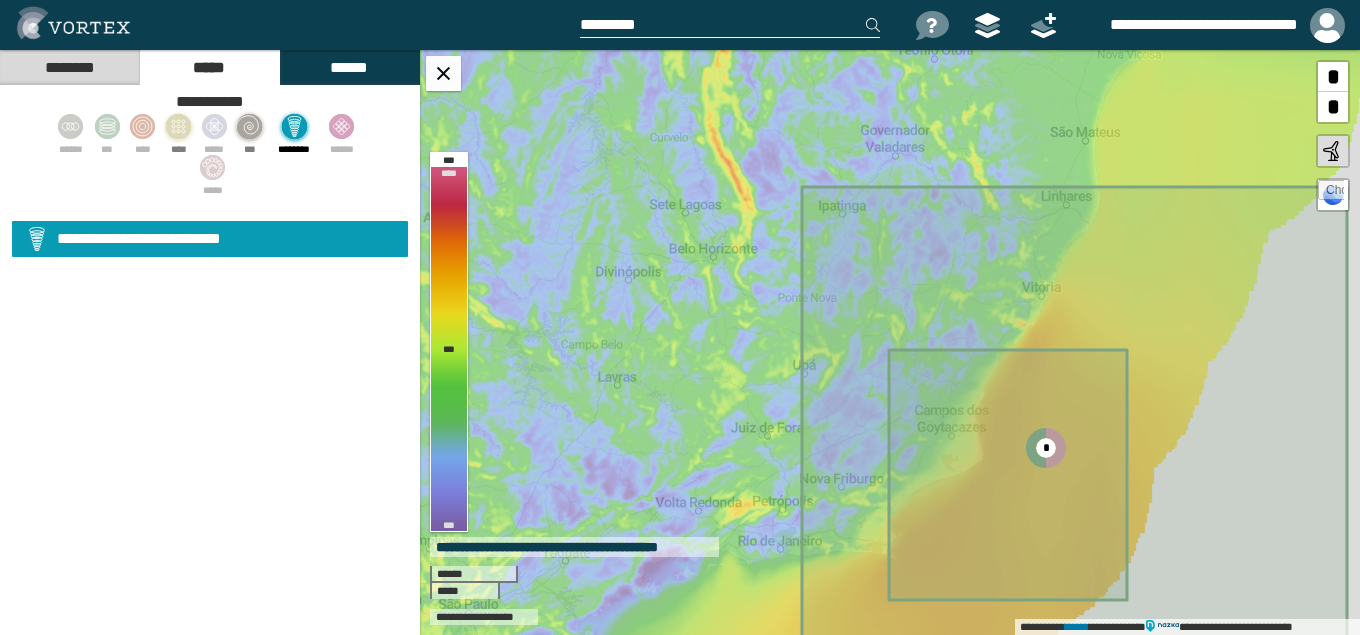 select on "**" 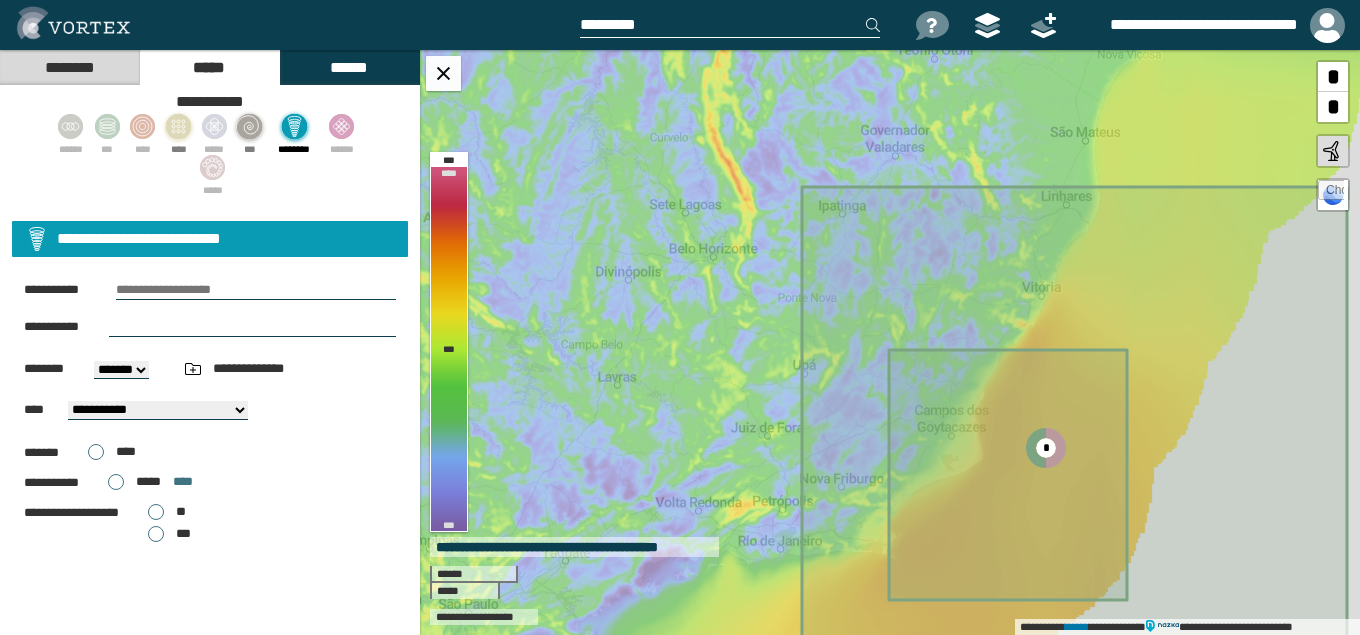 click 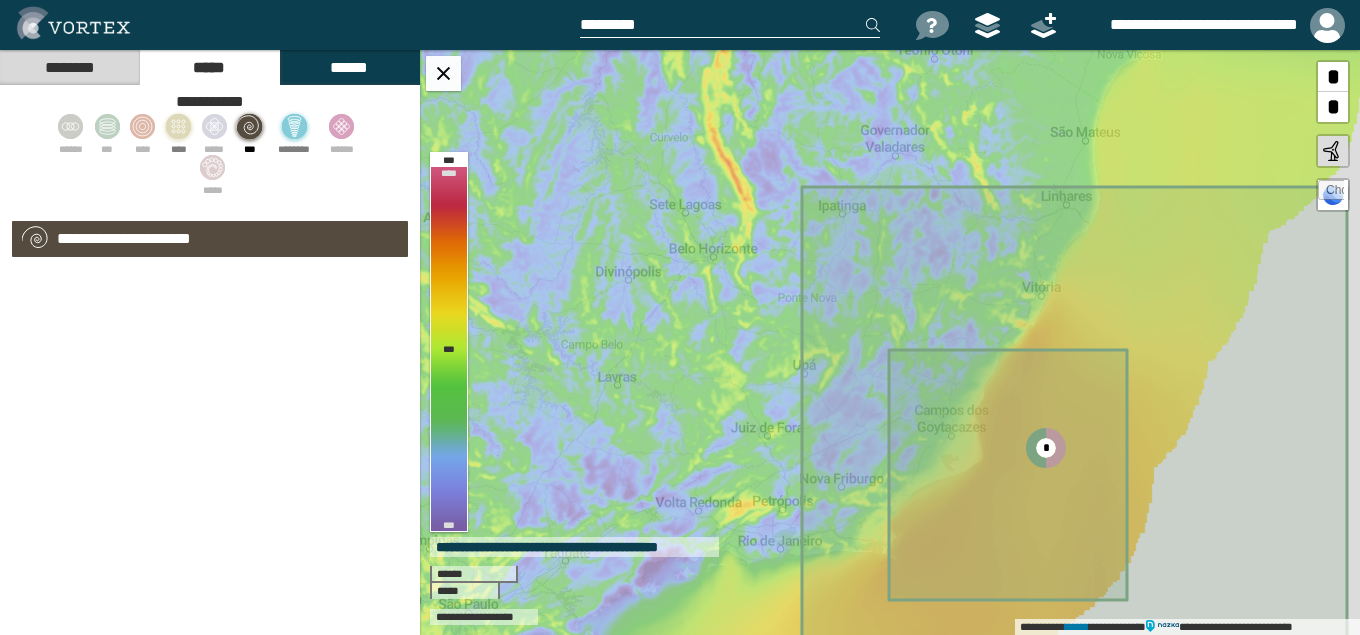 select on "**" 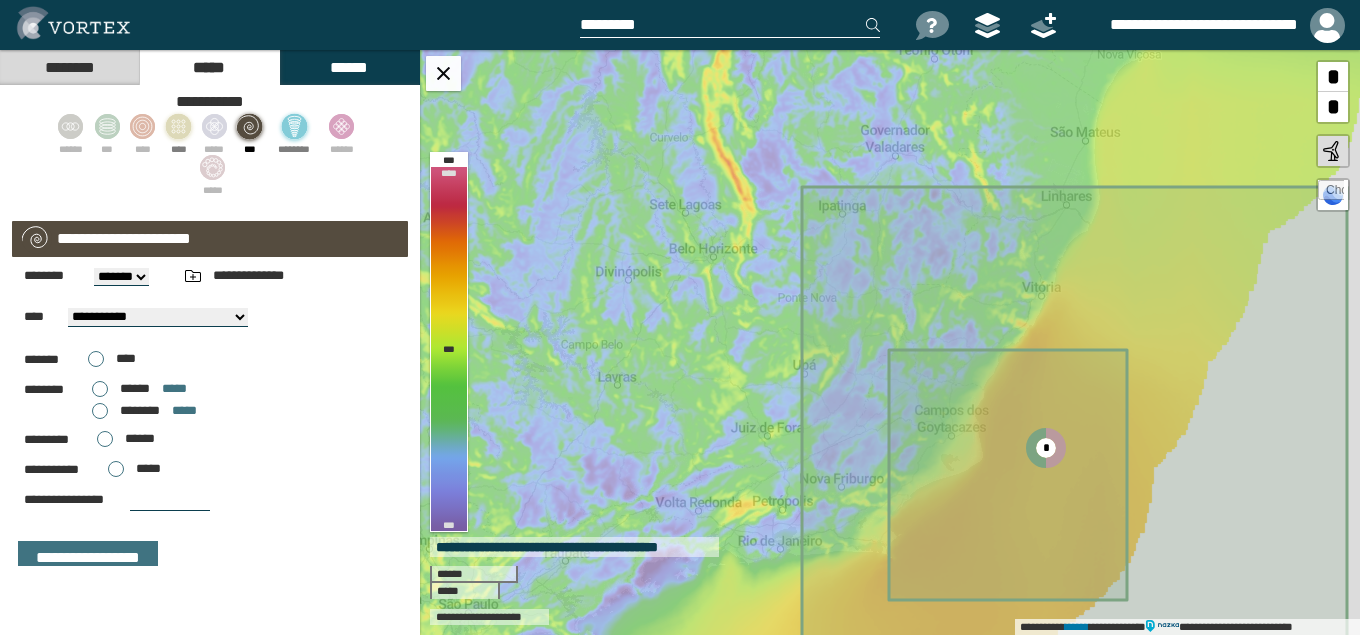 scroll, scrollTop: 98, scrollLeft: 0, axis: vertical 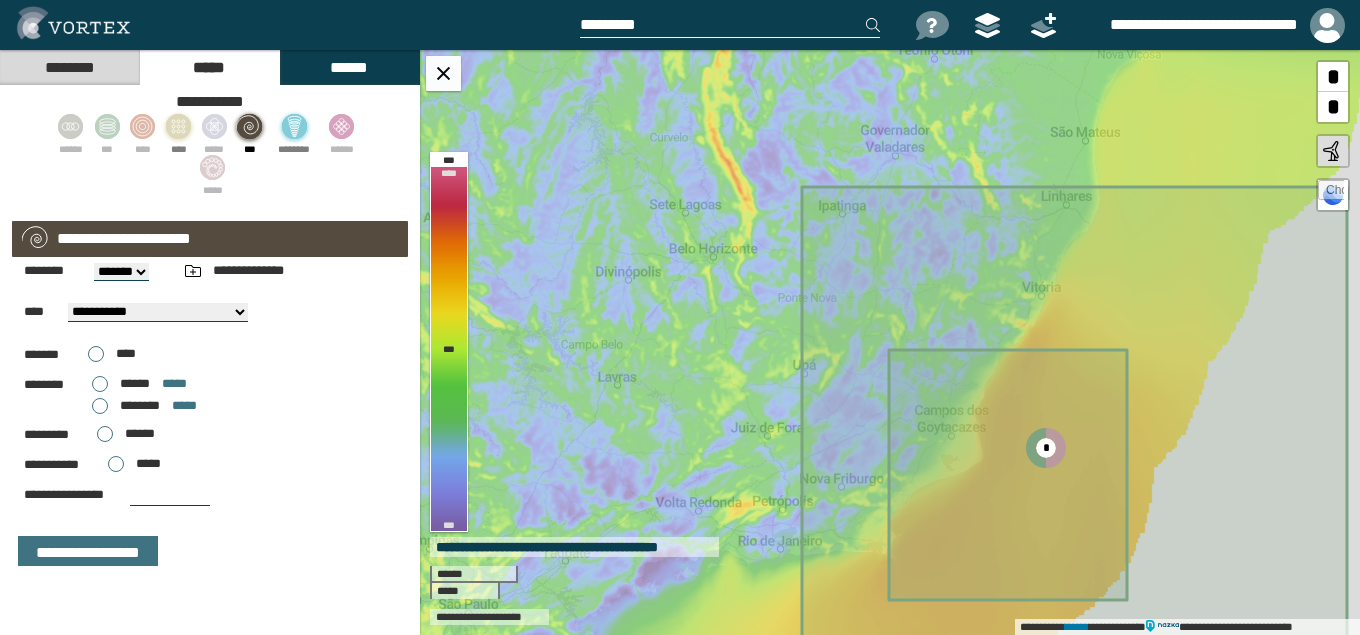 click 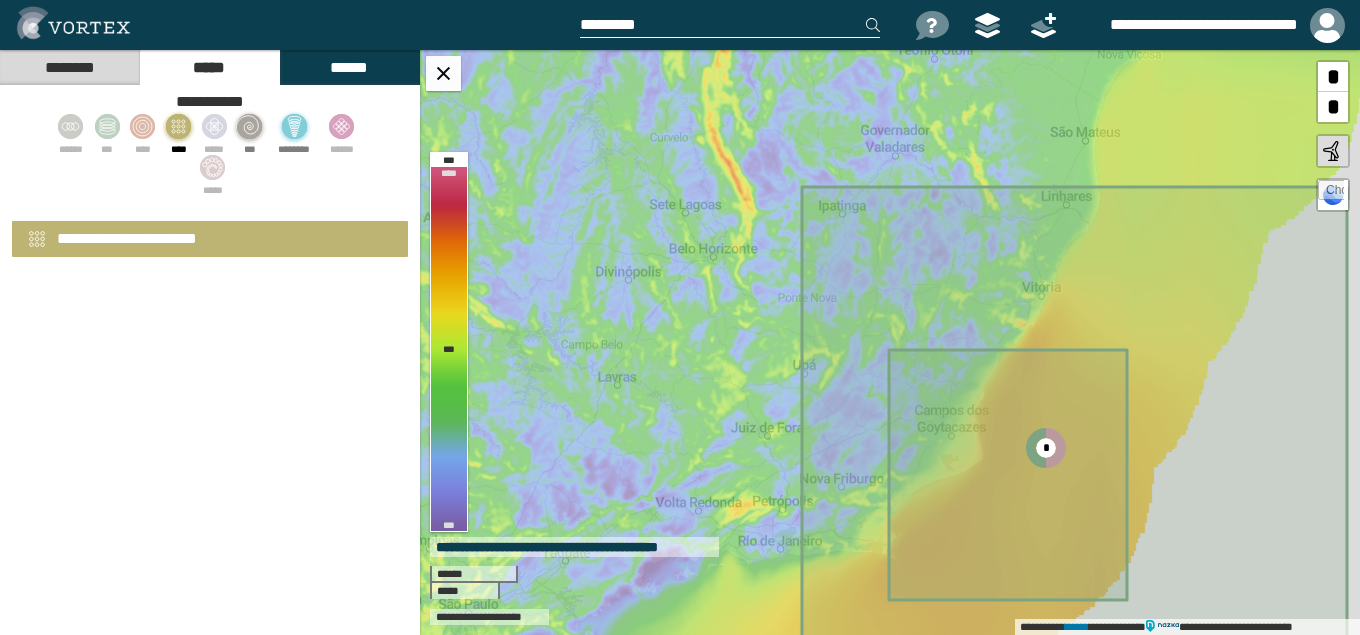 select on "**" 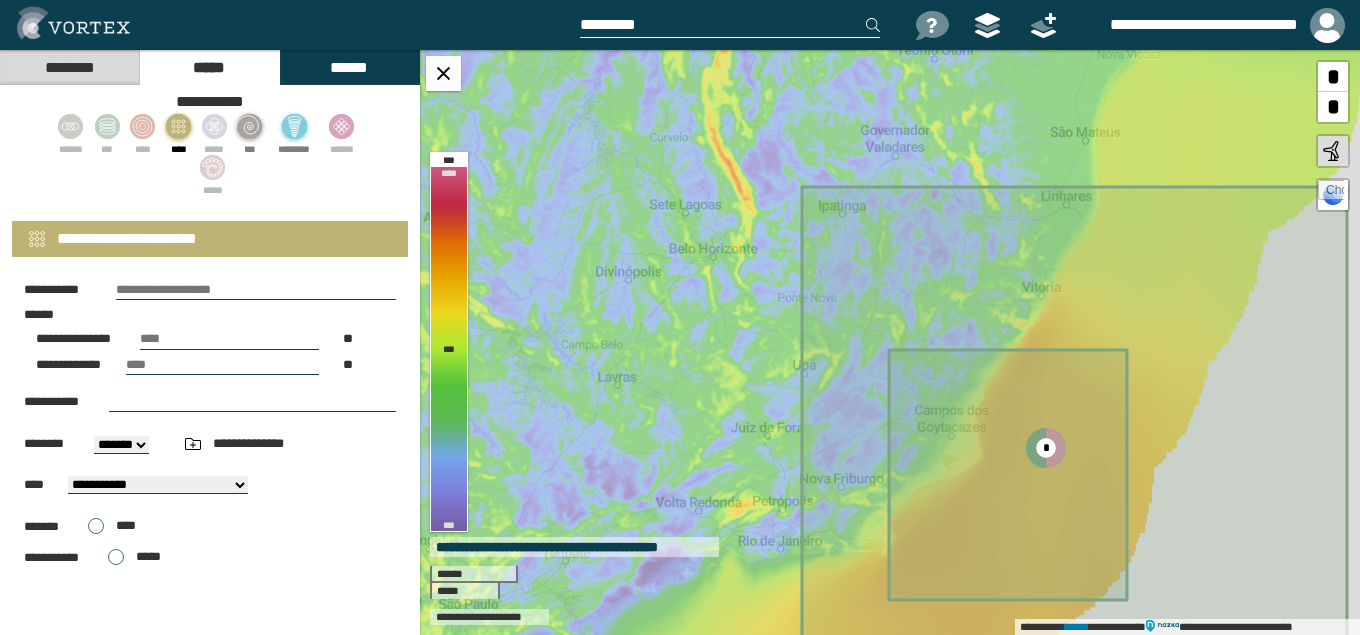 click 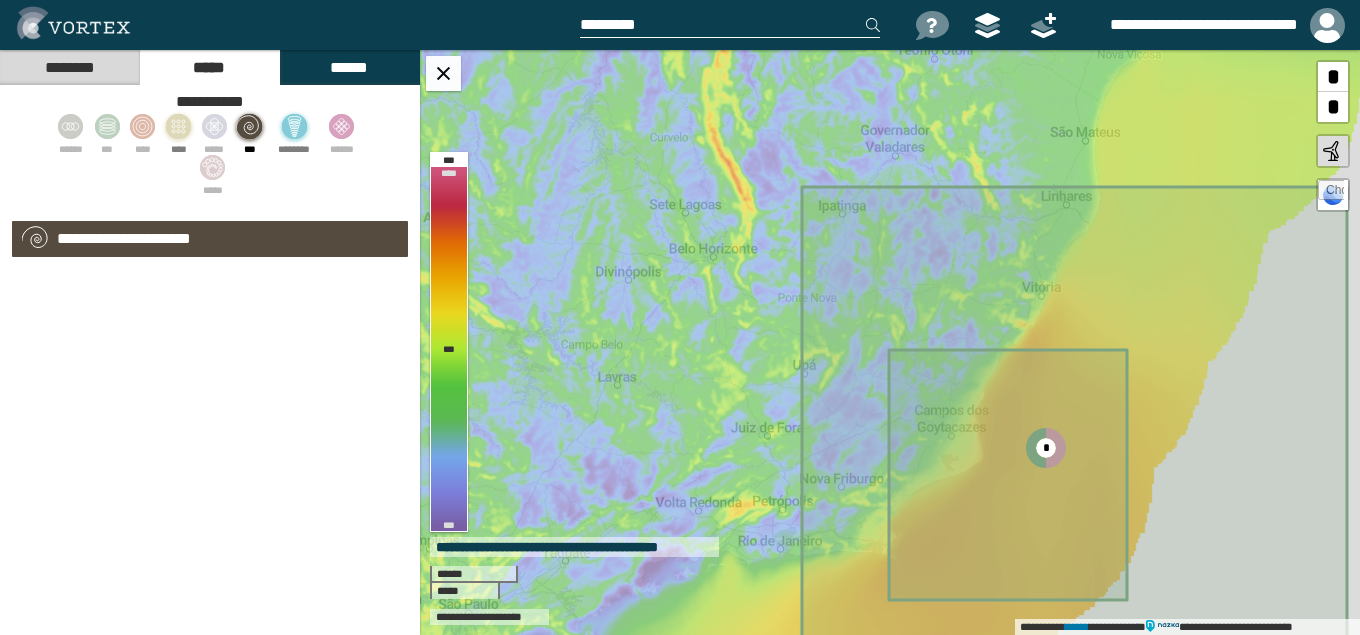 select on "**" 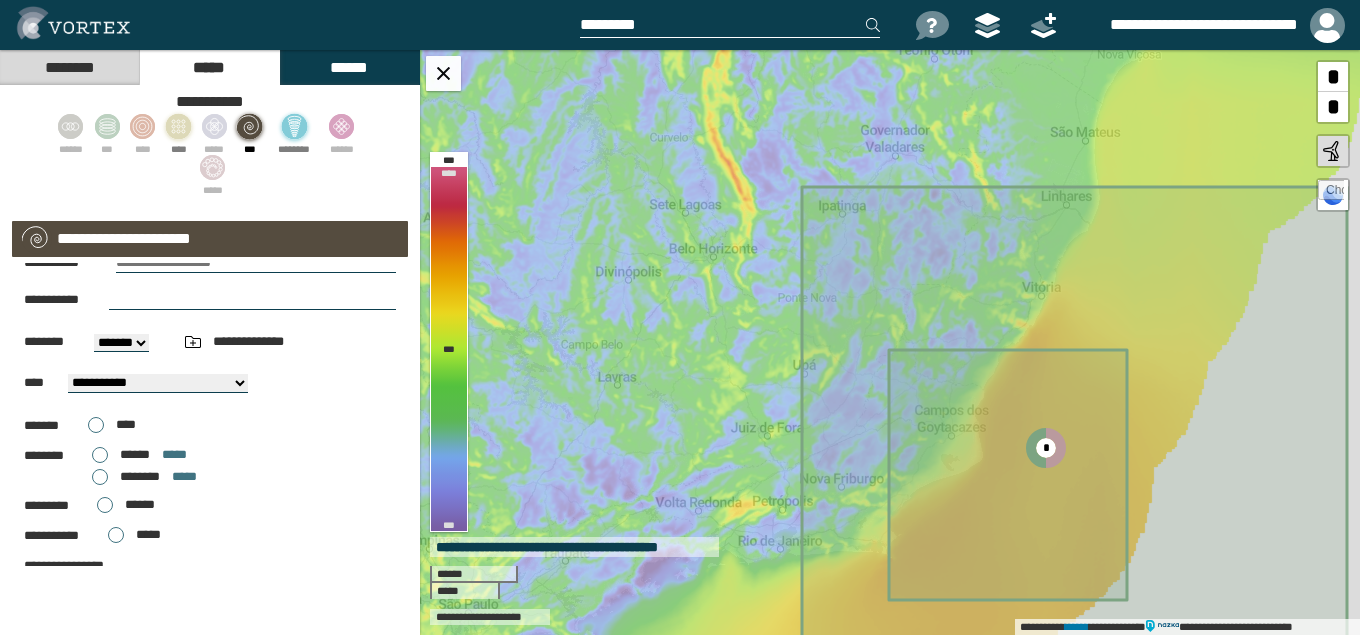 scroll, scrollTop: 0, scrollLeft: 0, axis: both 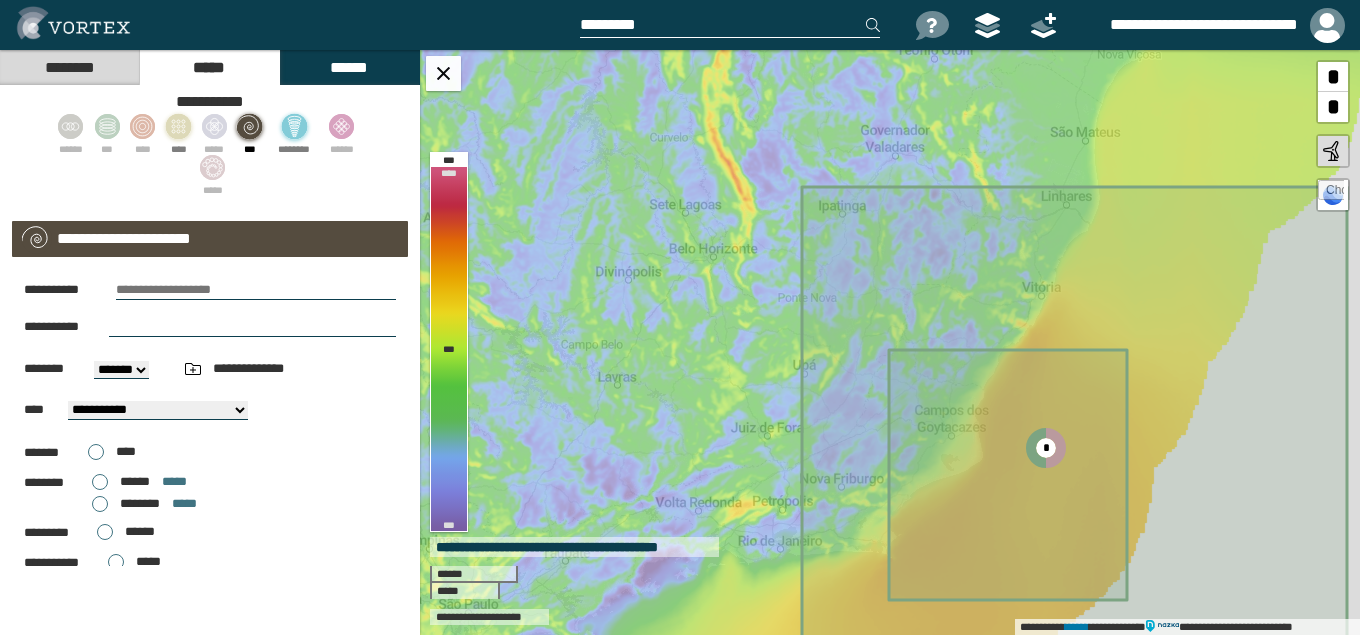 click on "******" at bounding box center (349, 67) 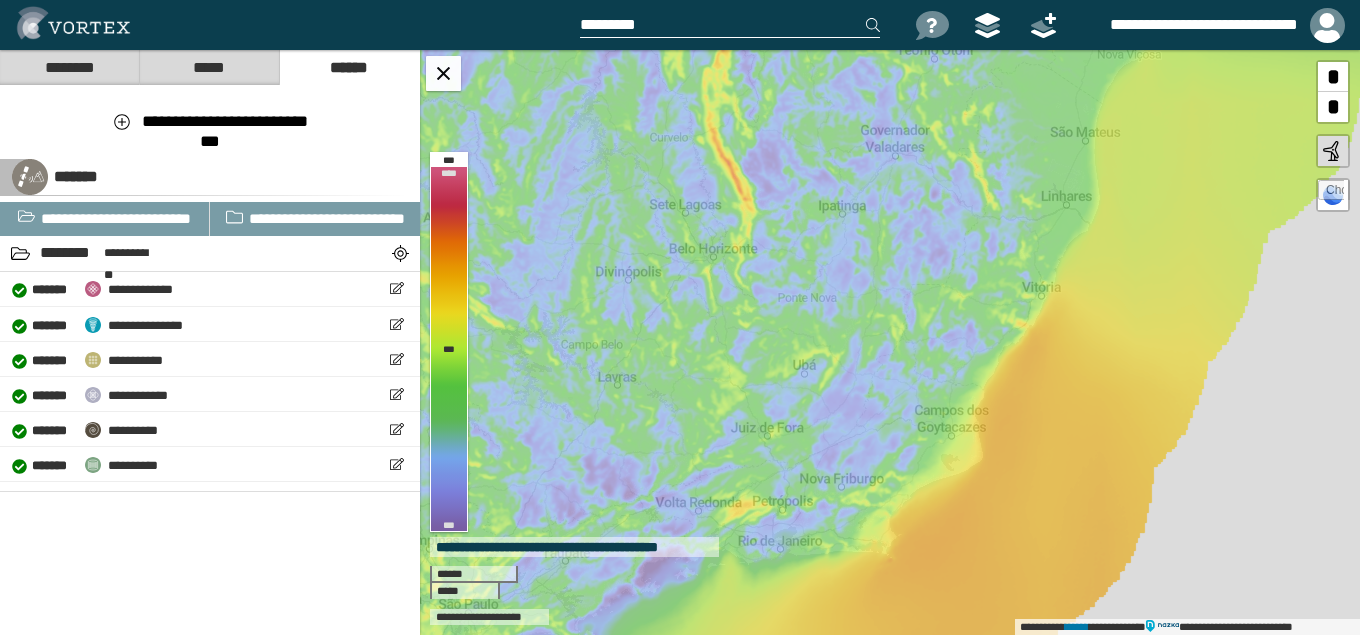 click on "********" at bounding box center (69, 67) 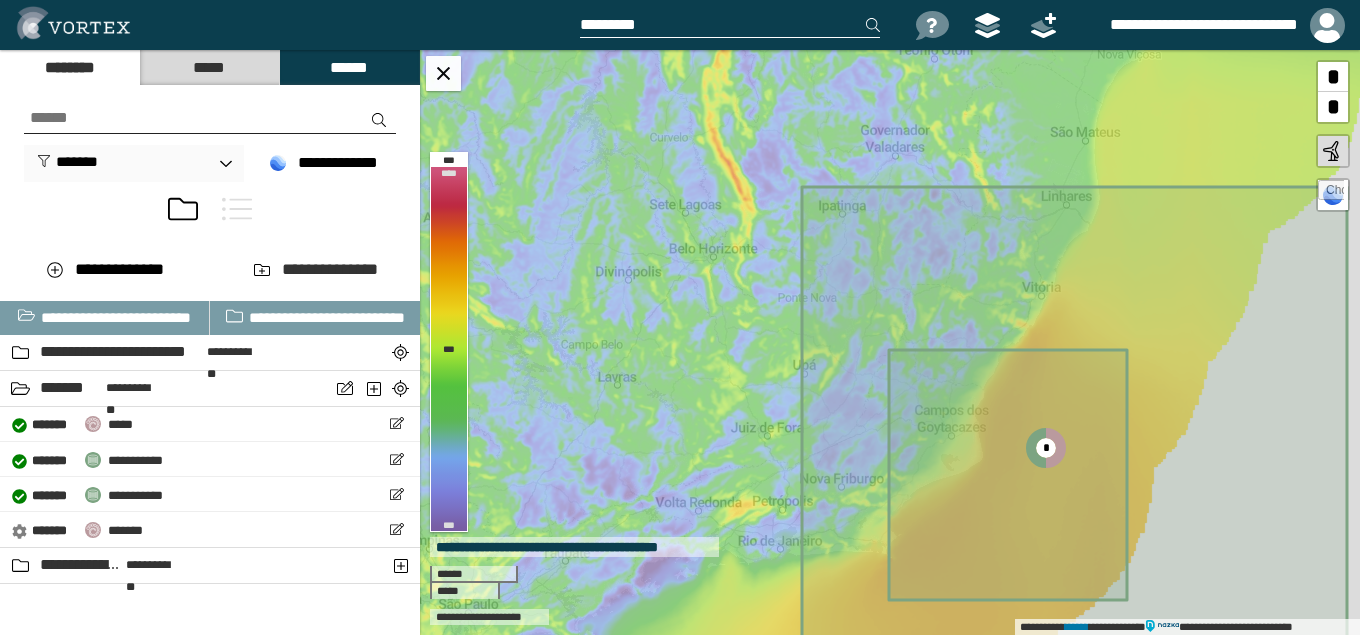 click on "******" at bounding box center [349, 67] 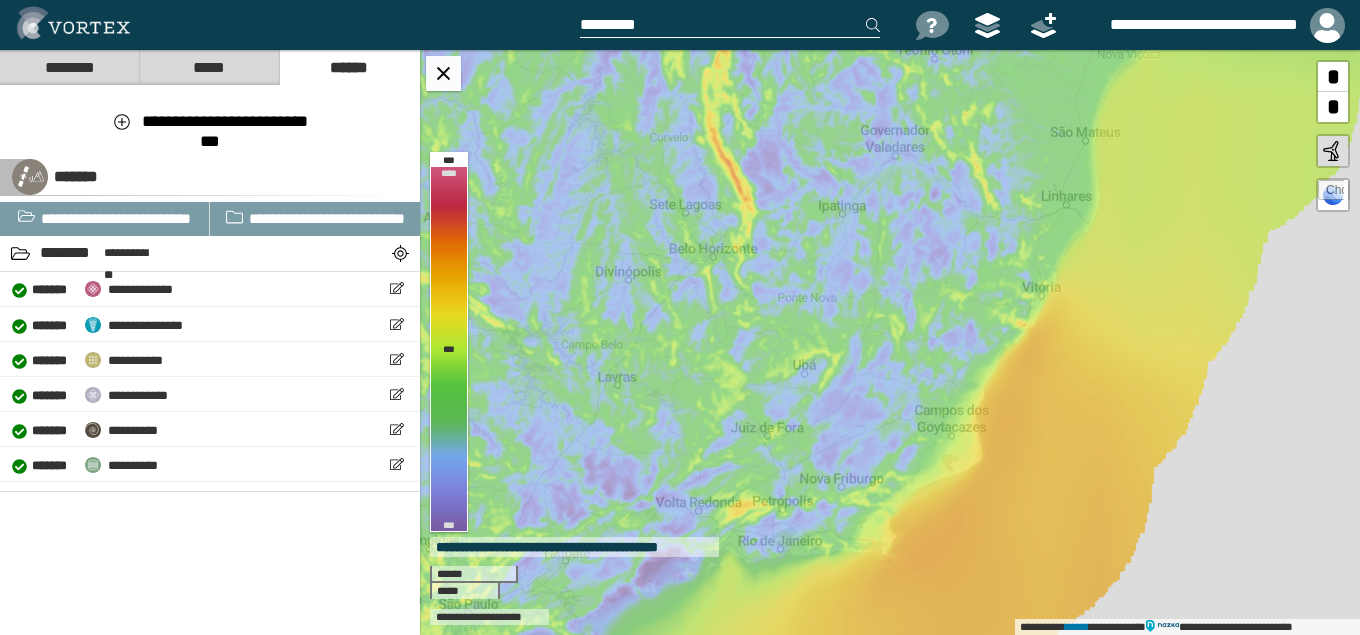 click on "*****" at bounding box center (209, 67) 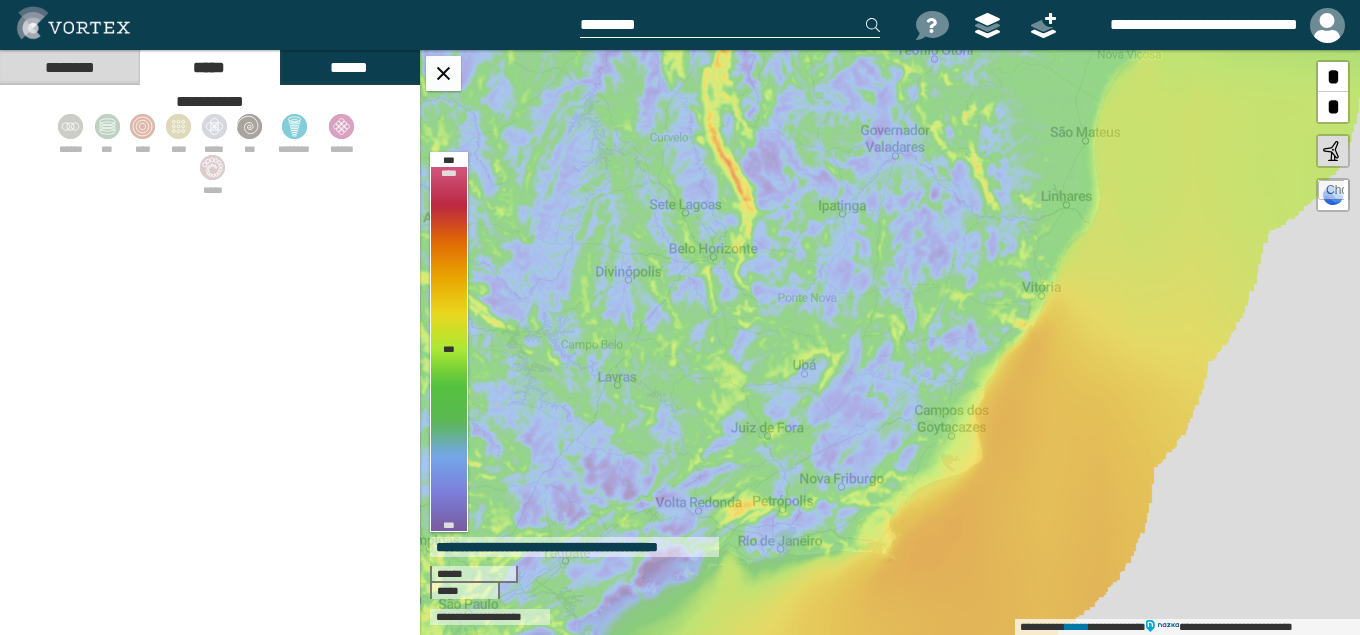click on "********" at bounding box center [69, 67] 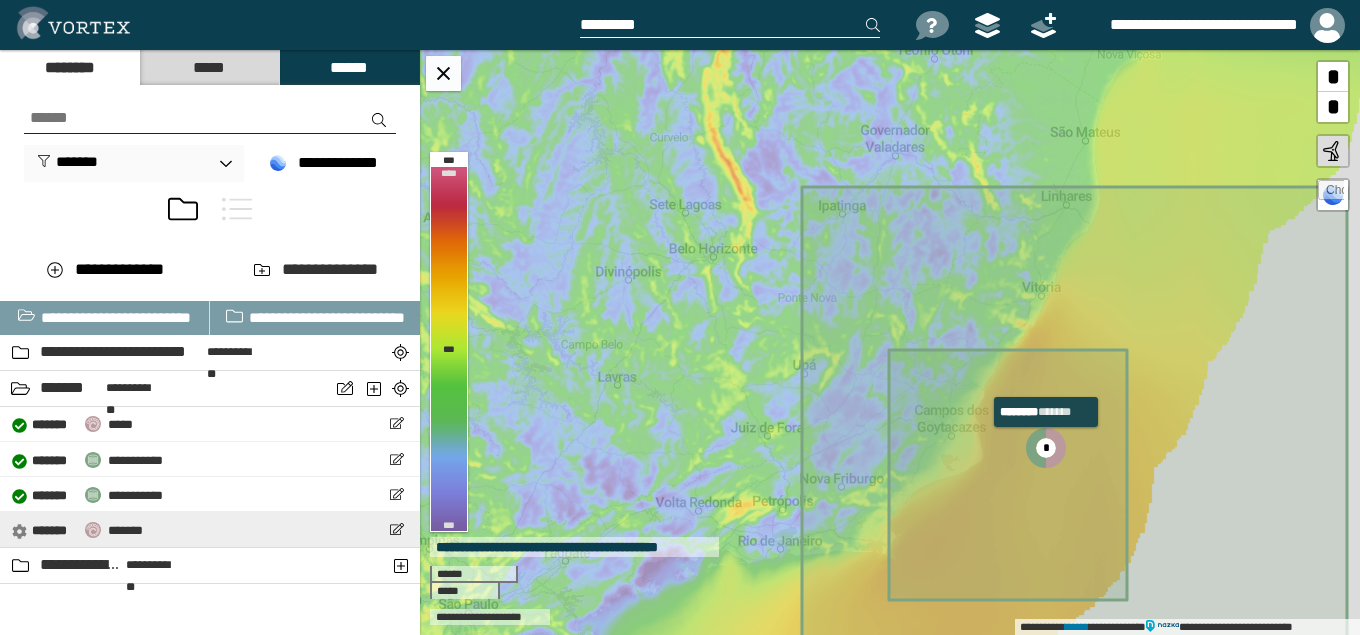 click on "**********" at bounding box center [77, 530] 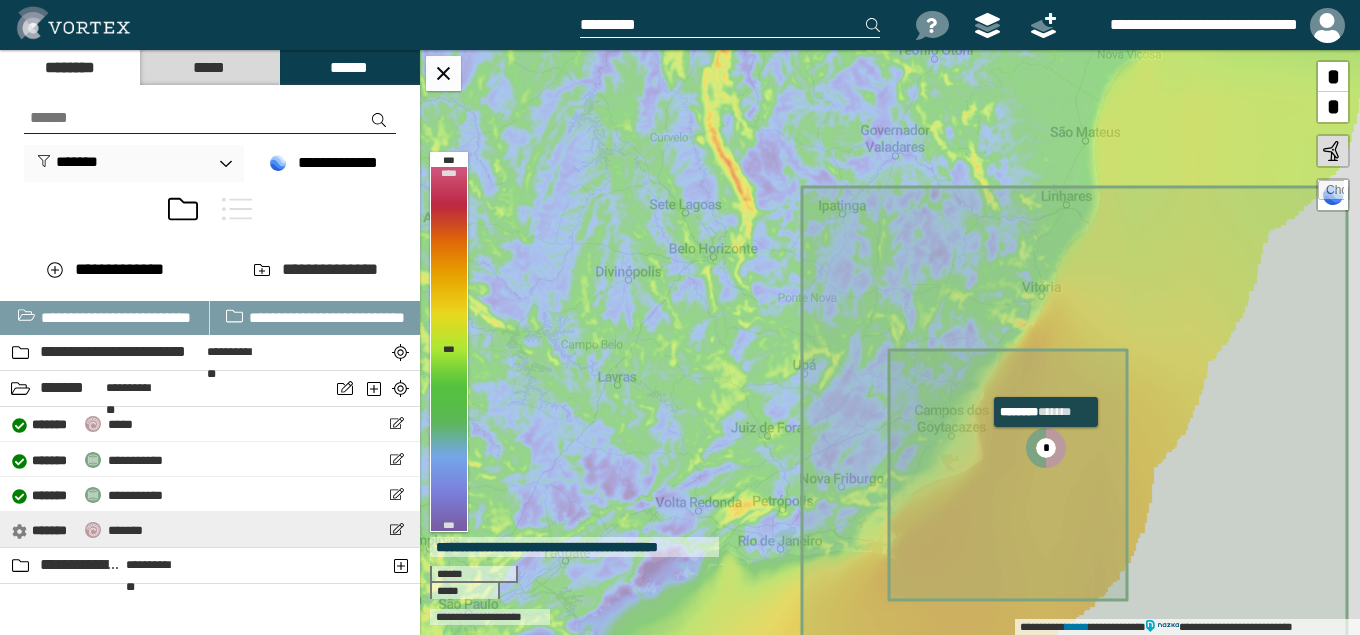 select on "*****" 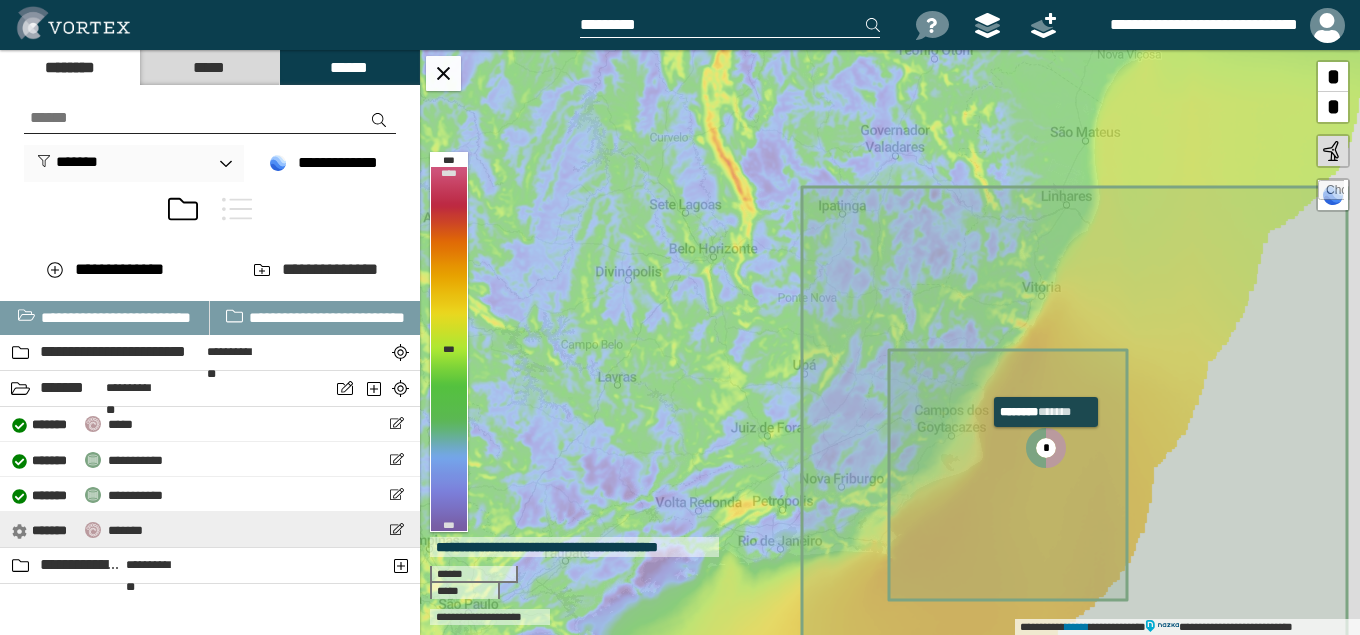 select on "**" 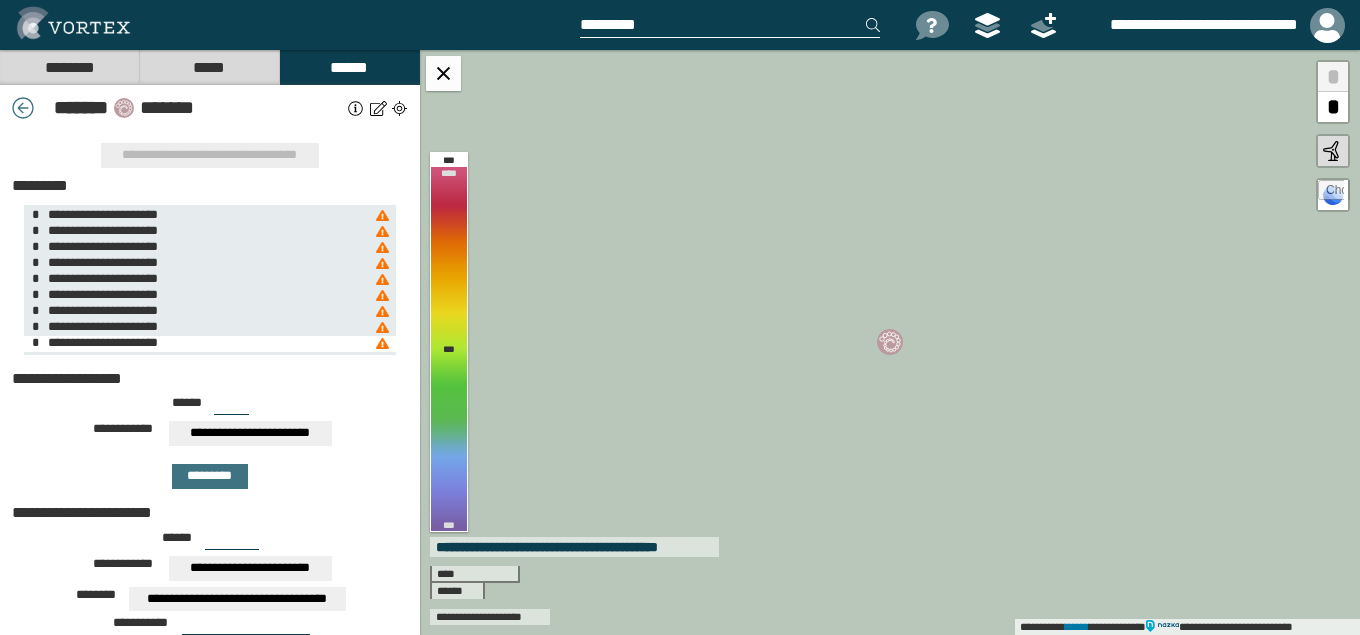 click at bounding box center (382, 344) 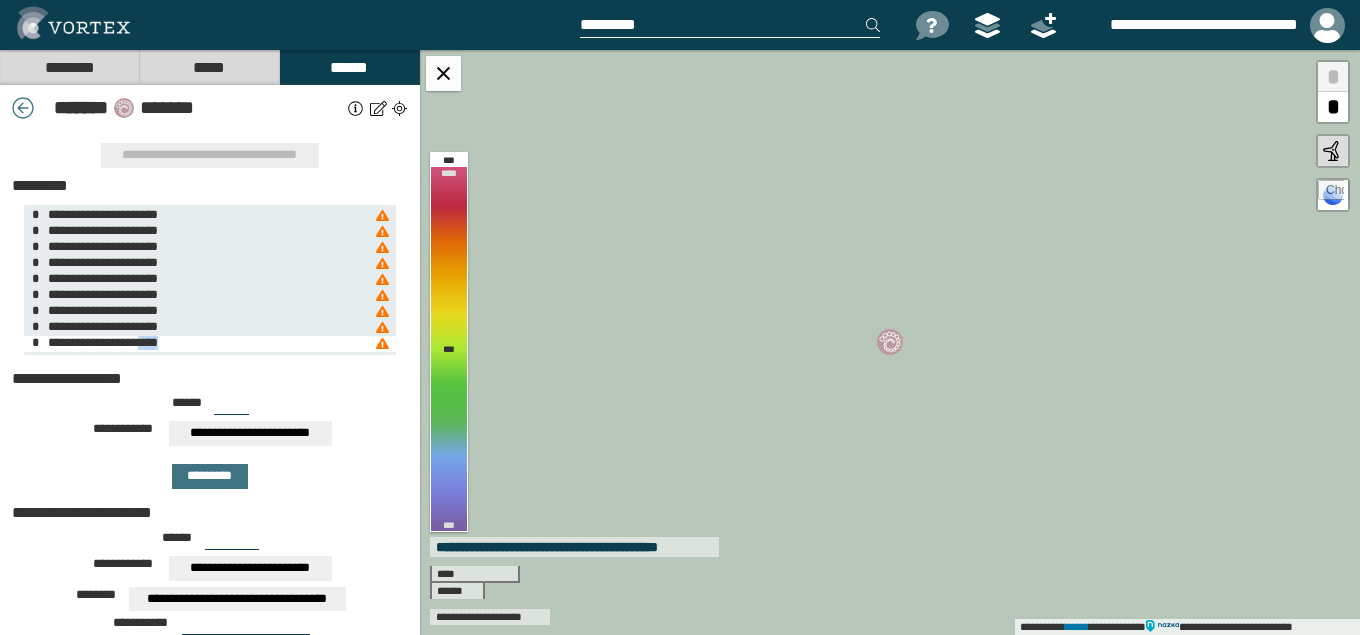 click at bounding box center (382, 344) 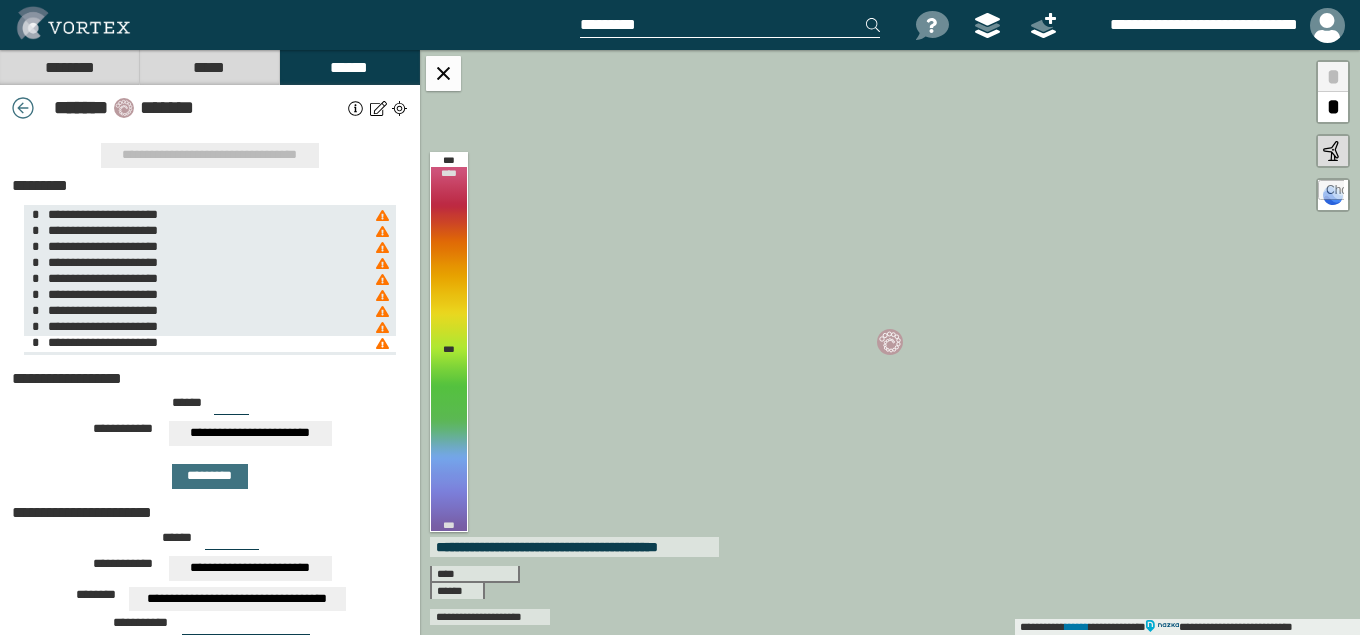 click at bounding box center [382, 344] 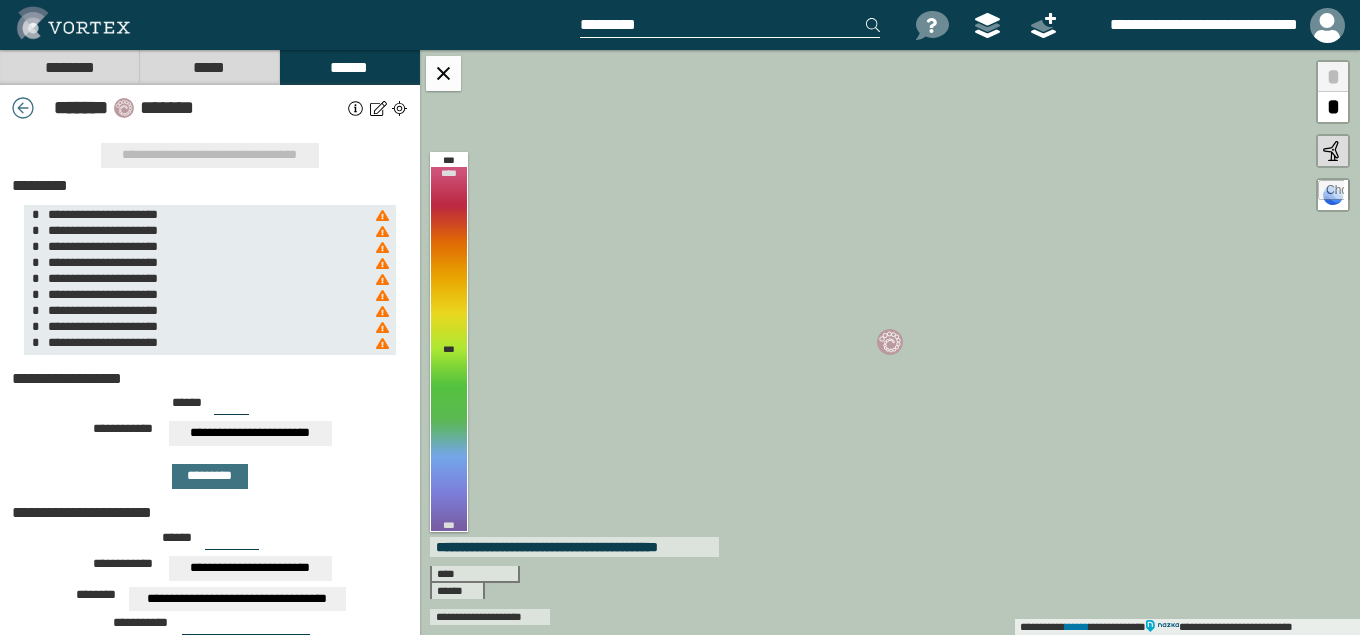 click at bounding box center [378, 108] 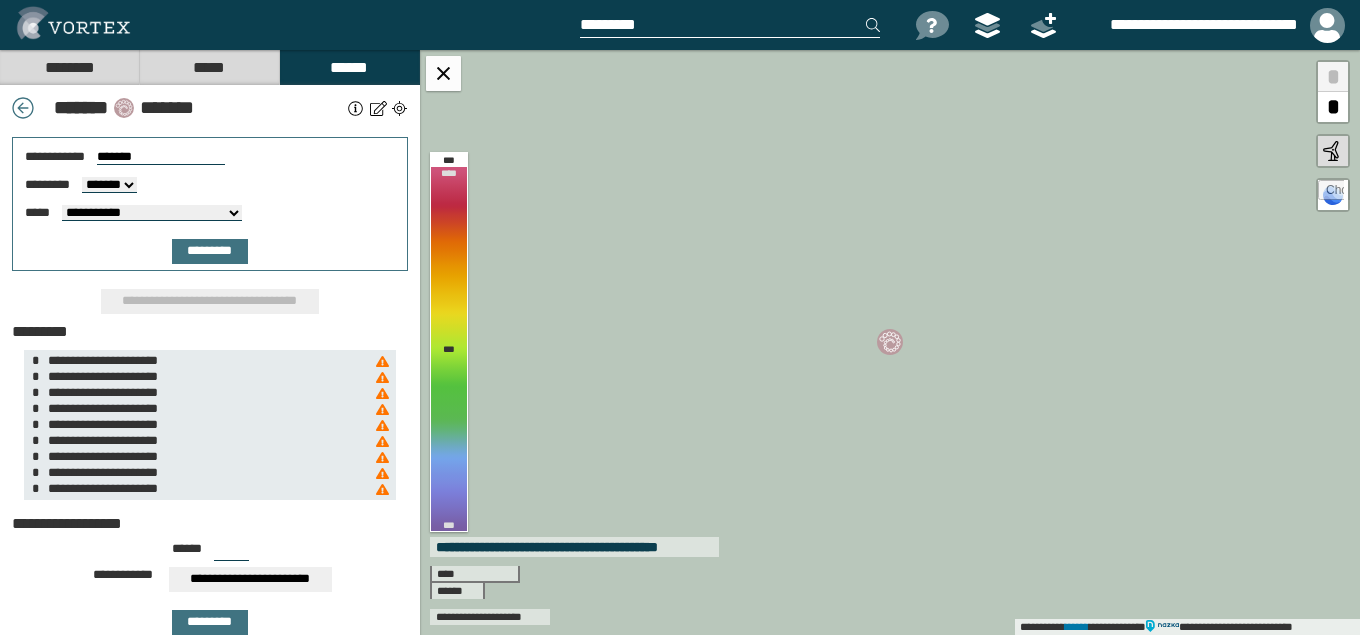 click at bounding box center [378, 108] 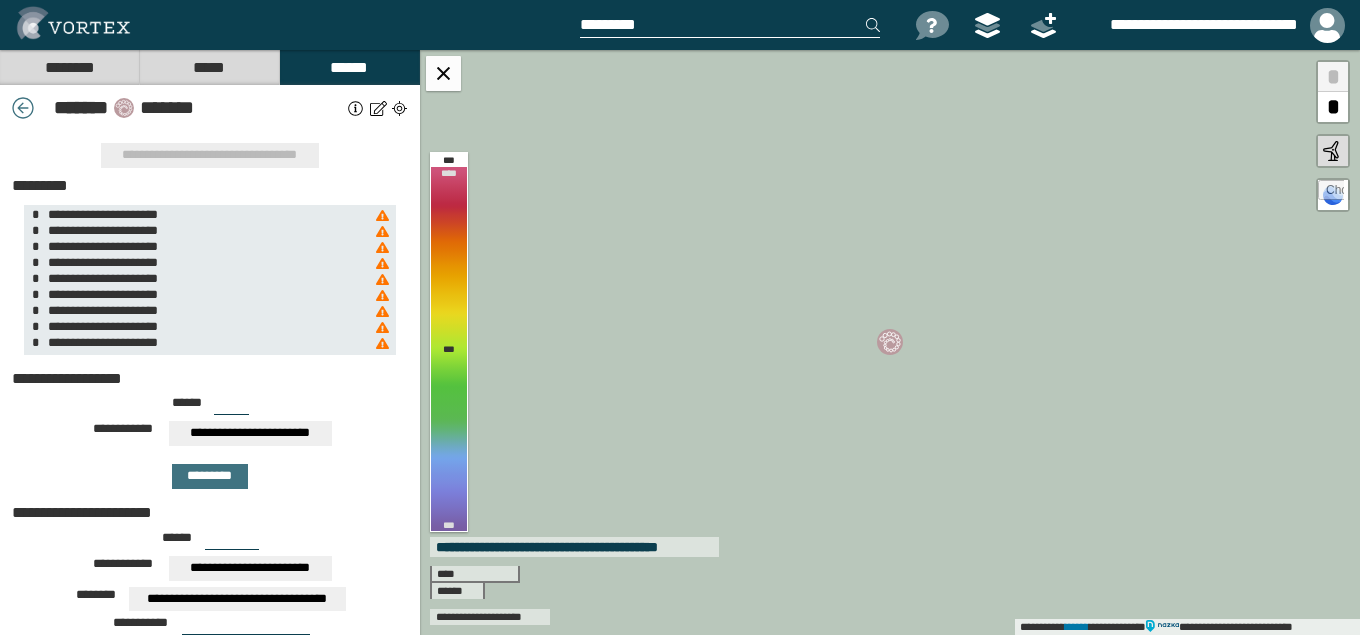click at bounding box center (399, 108) 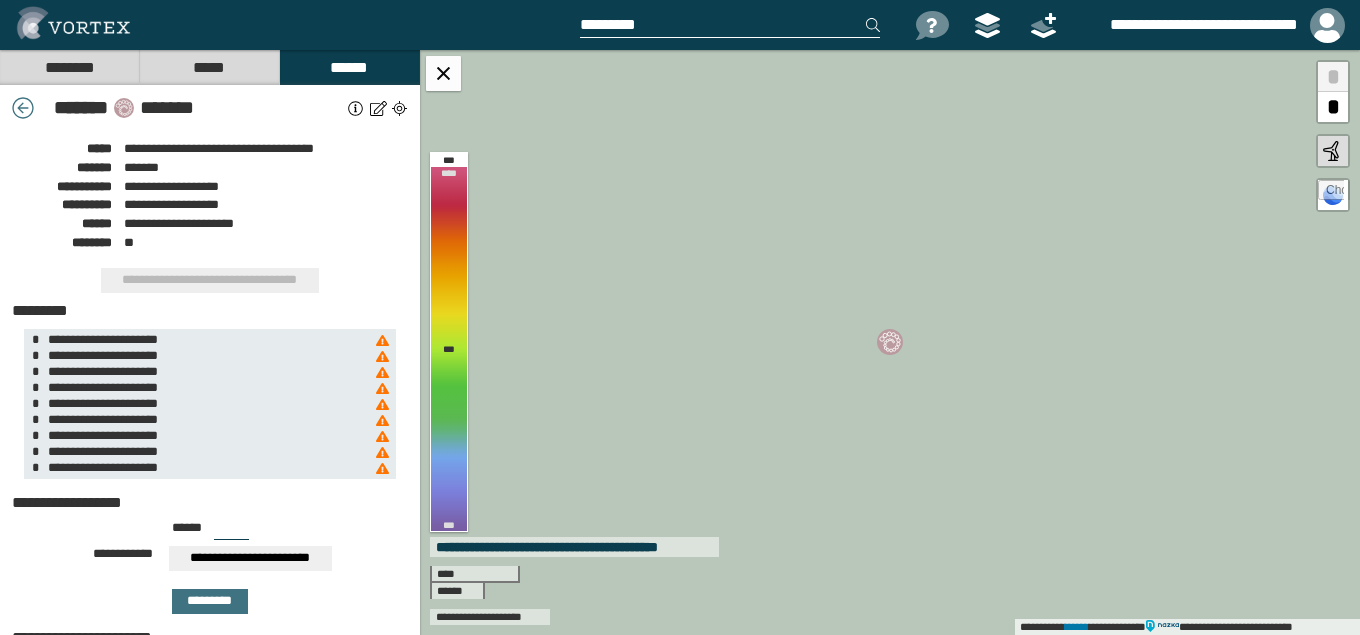 click at bounding box center (356, 108) 